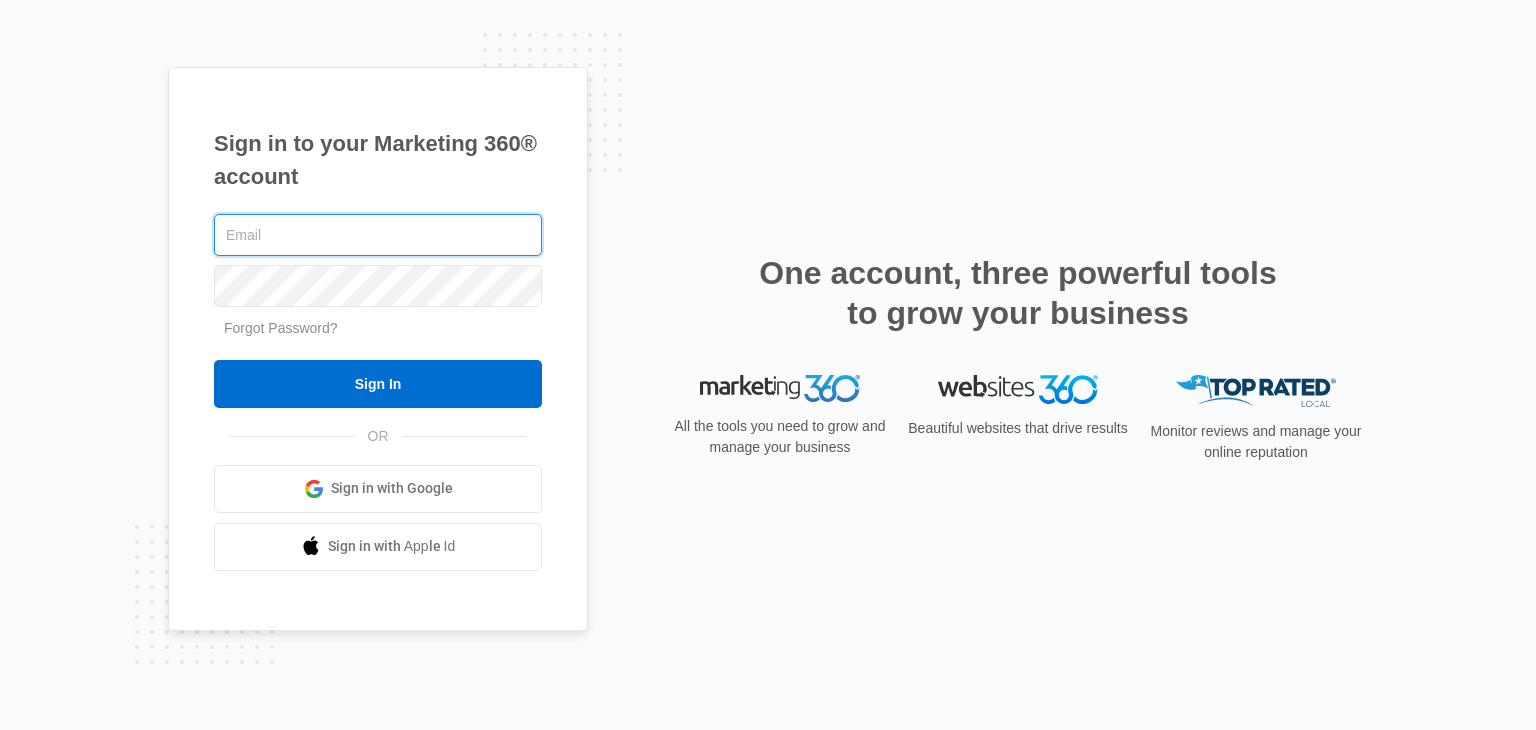 scroll, scrollTop: 0, scrollLeft: 0, axis: both 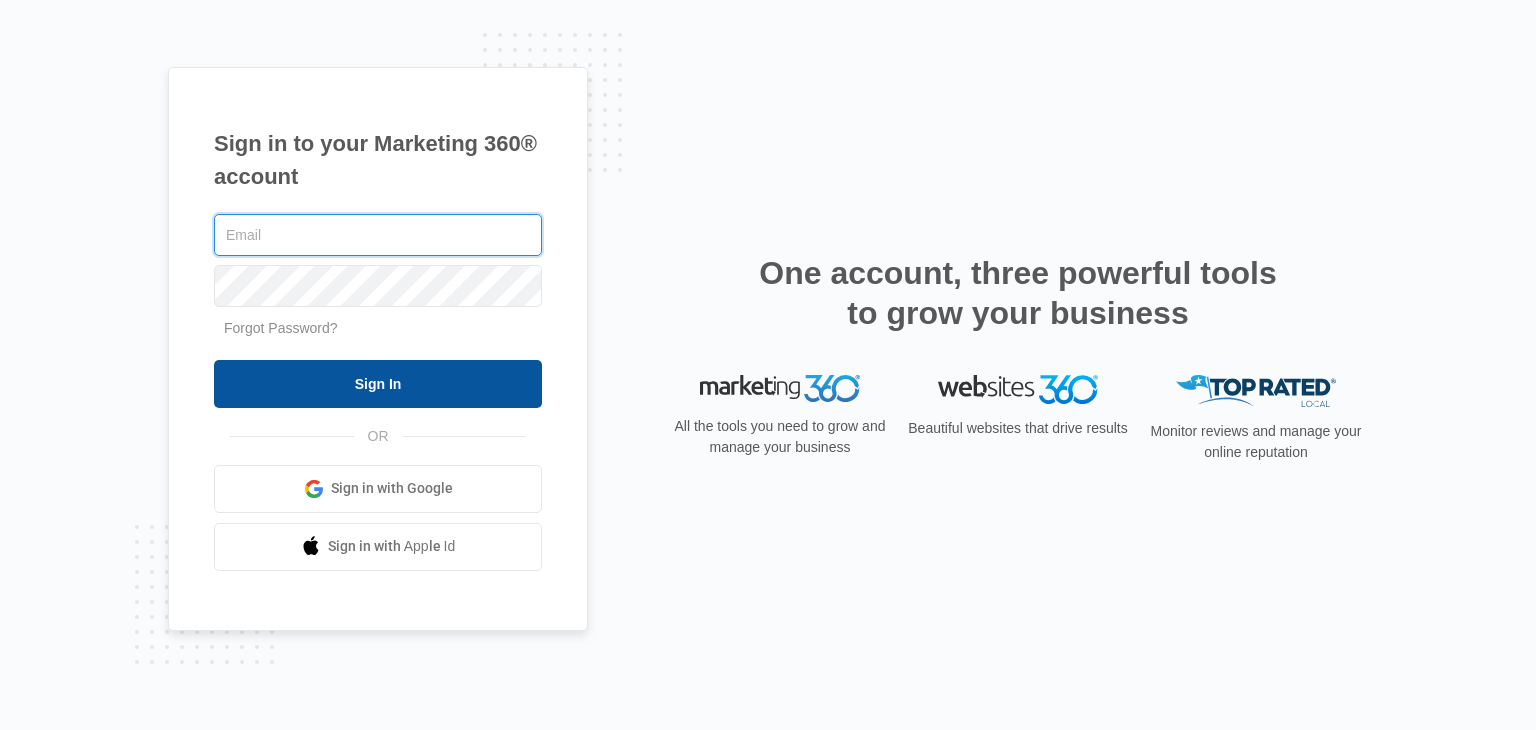 type on "[USERNAME]@example.com" 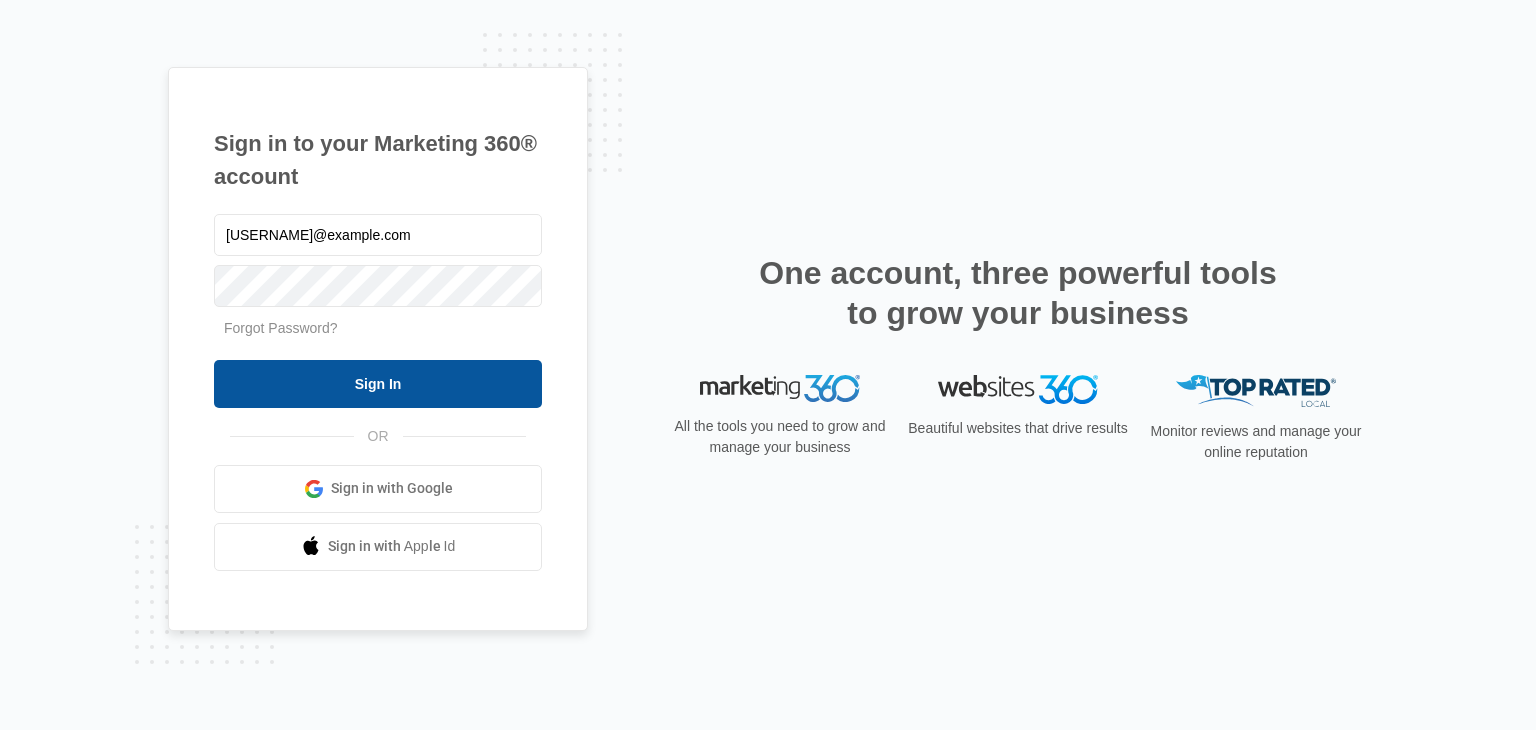 click on "Sign In" at bounding box center (378, 384) 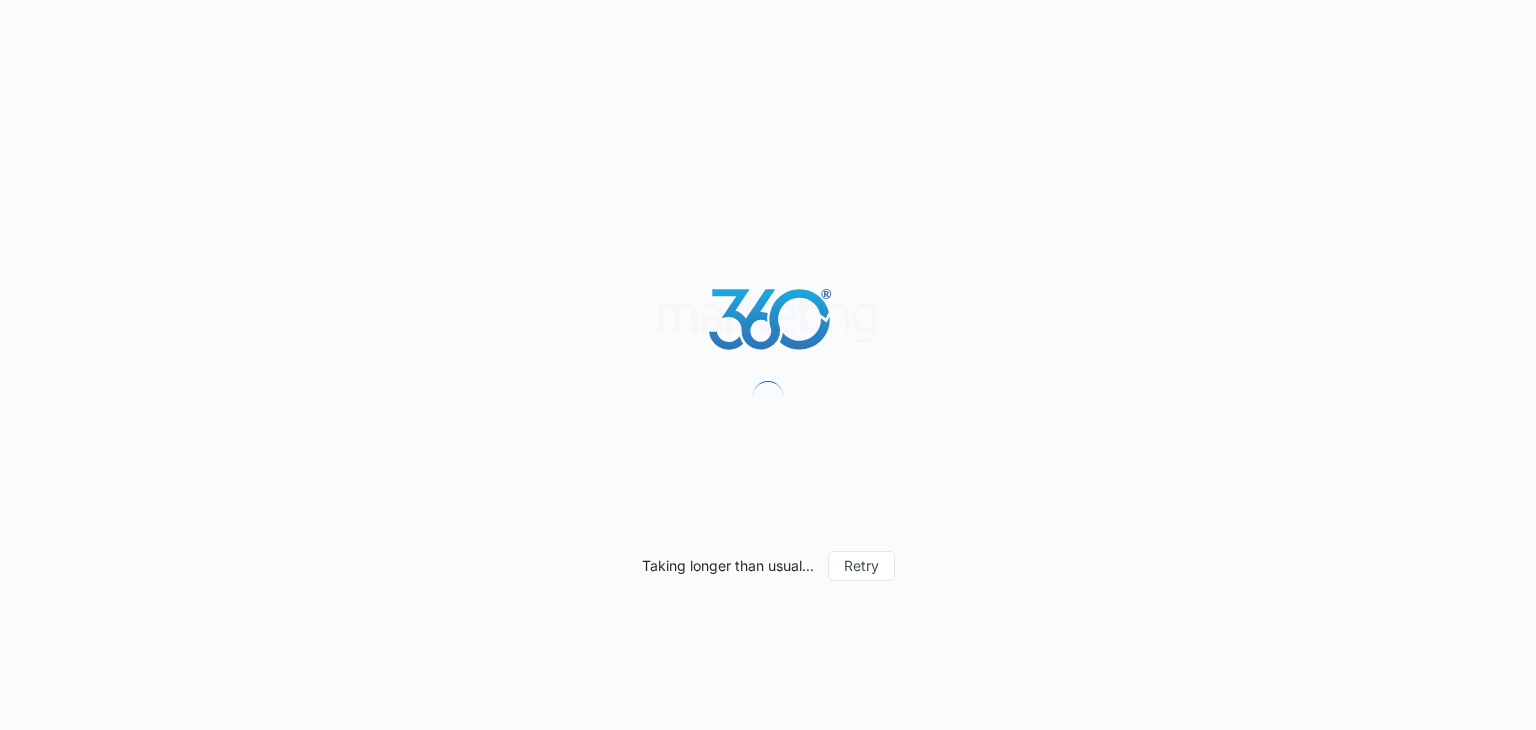 scroll, scrollTop: 0, scrollLeft: 0, axis: both 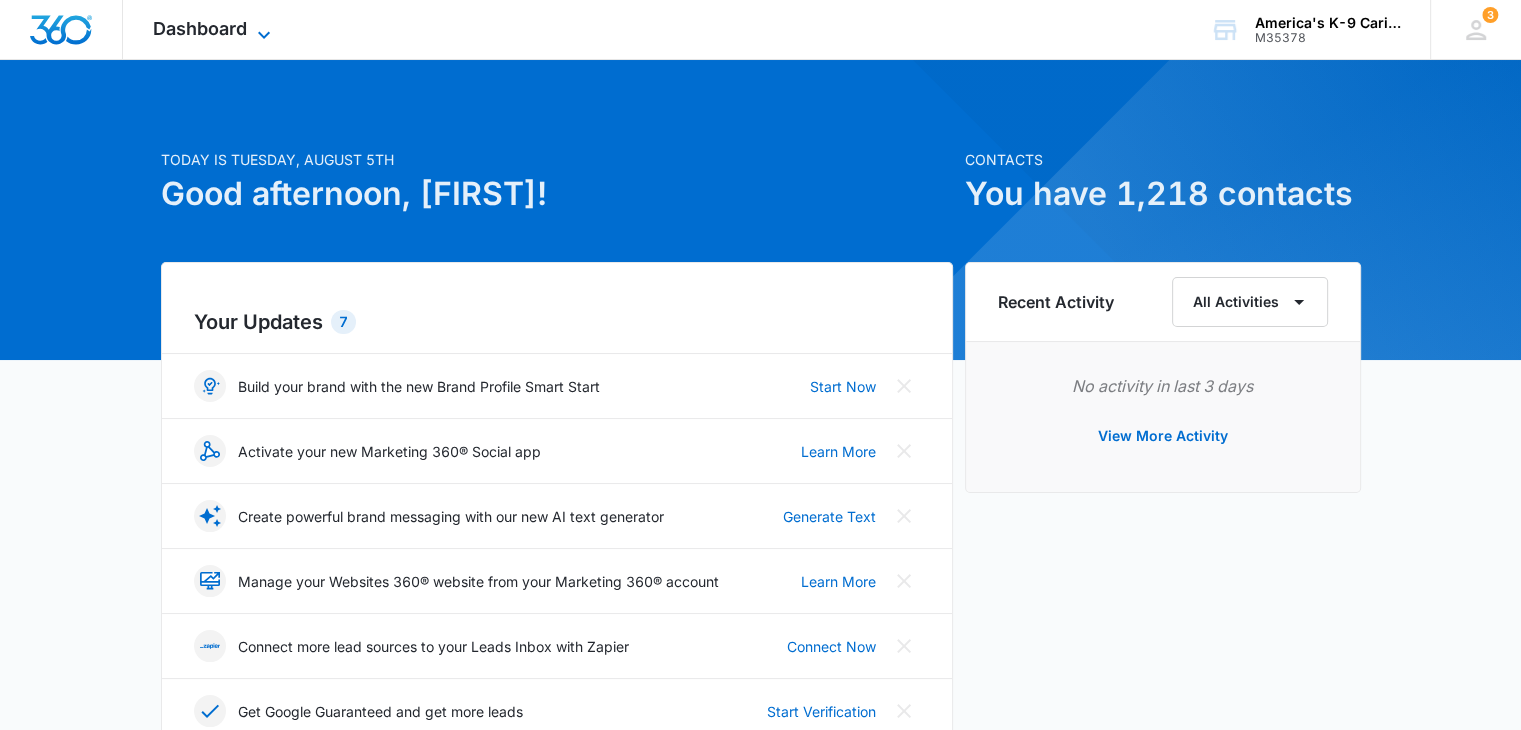 click on "Dashboard" at bounding box center [200, 28] 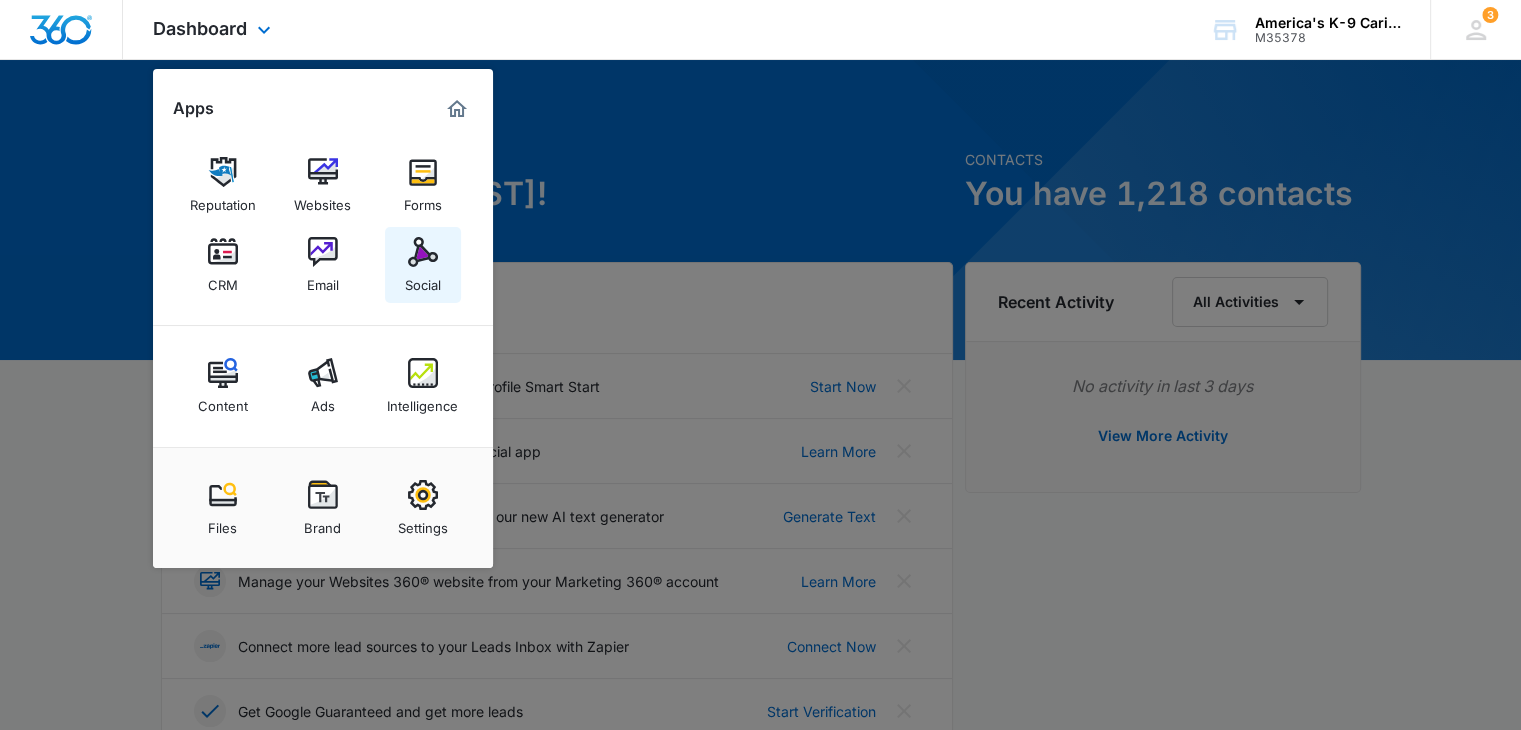 click at bounding box center (423, 252) 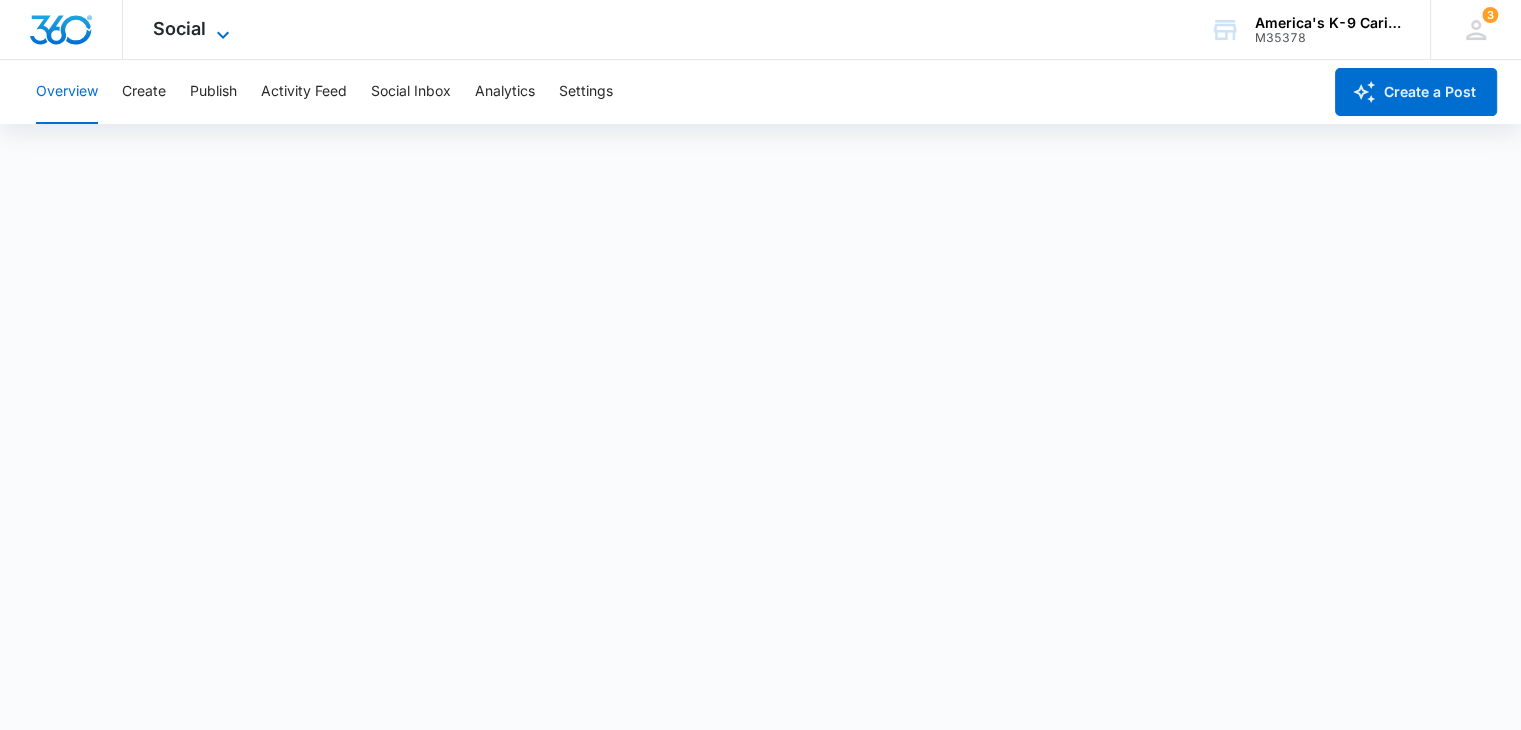 click 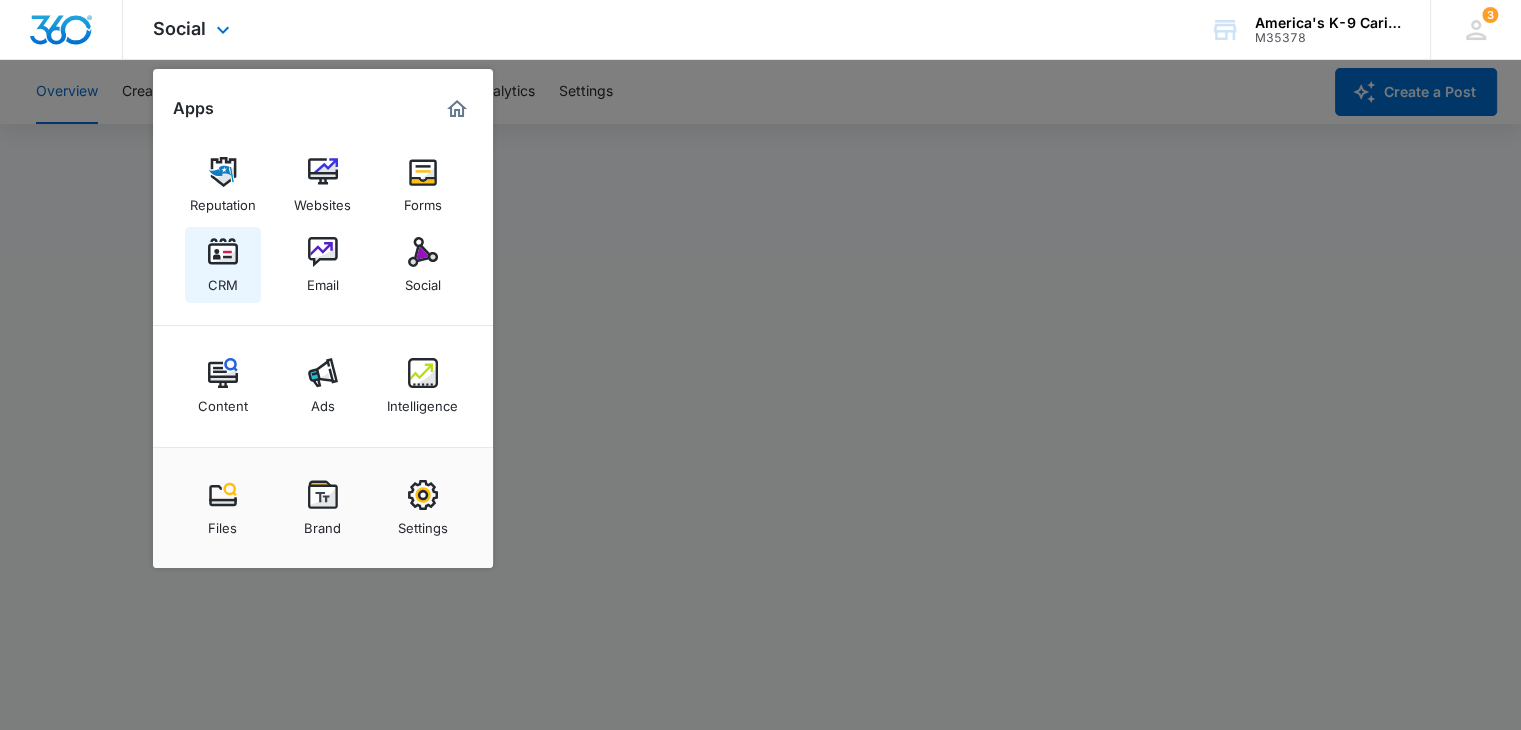 click at bounding box center [223, 252] 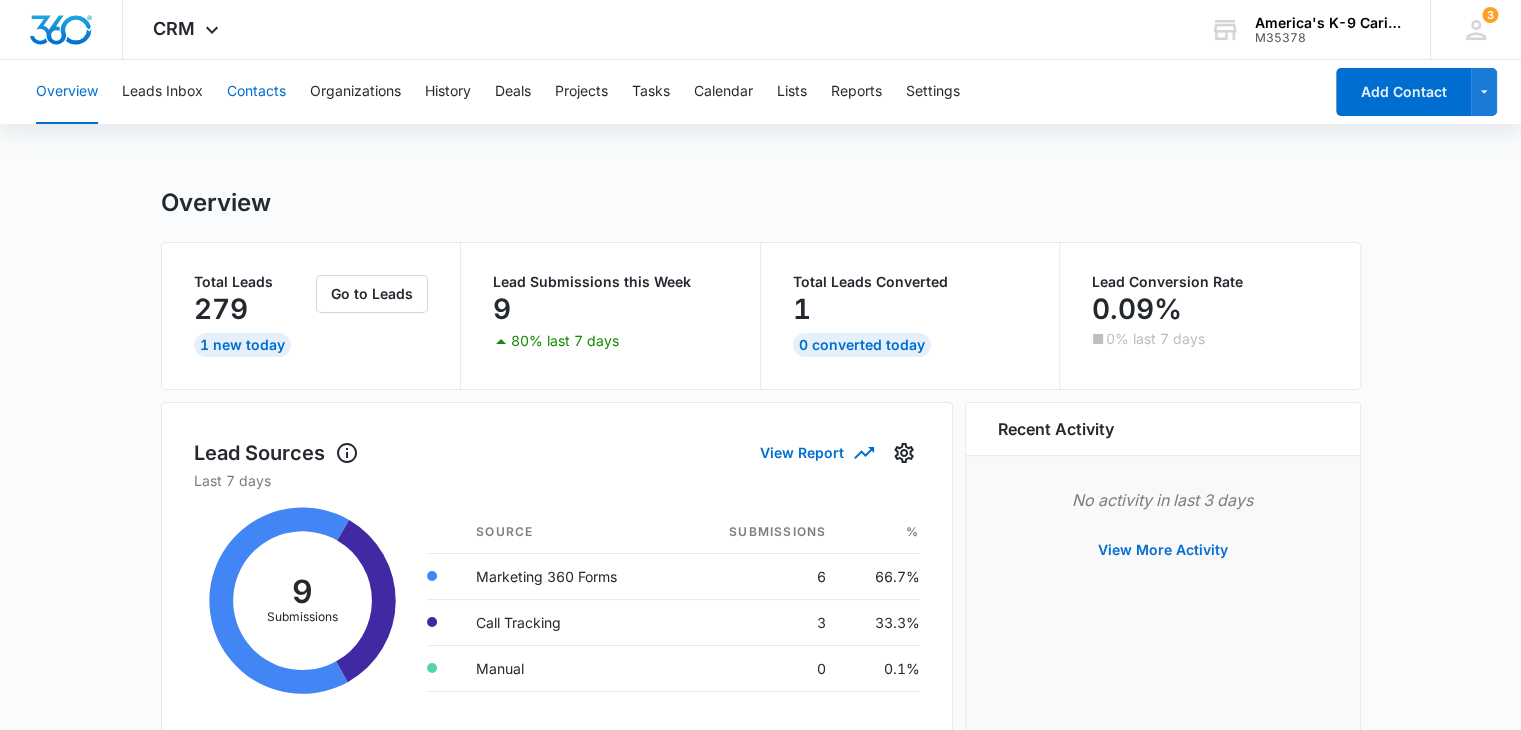 click on "Contacts" at bounding box center [256, 92] 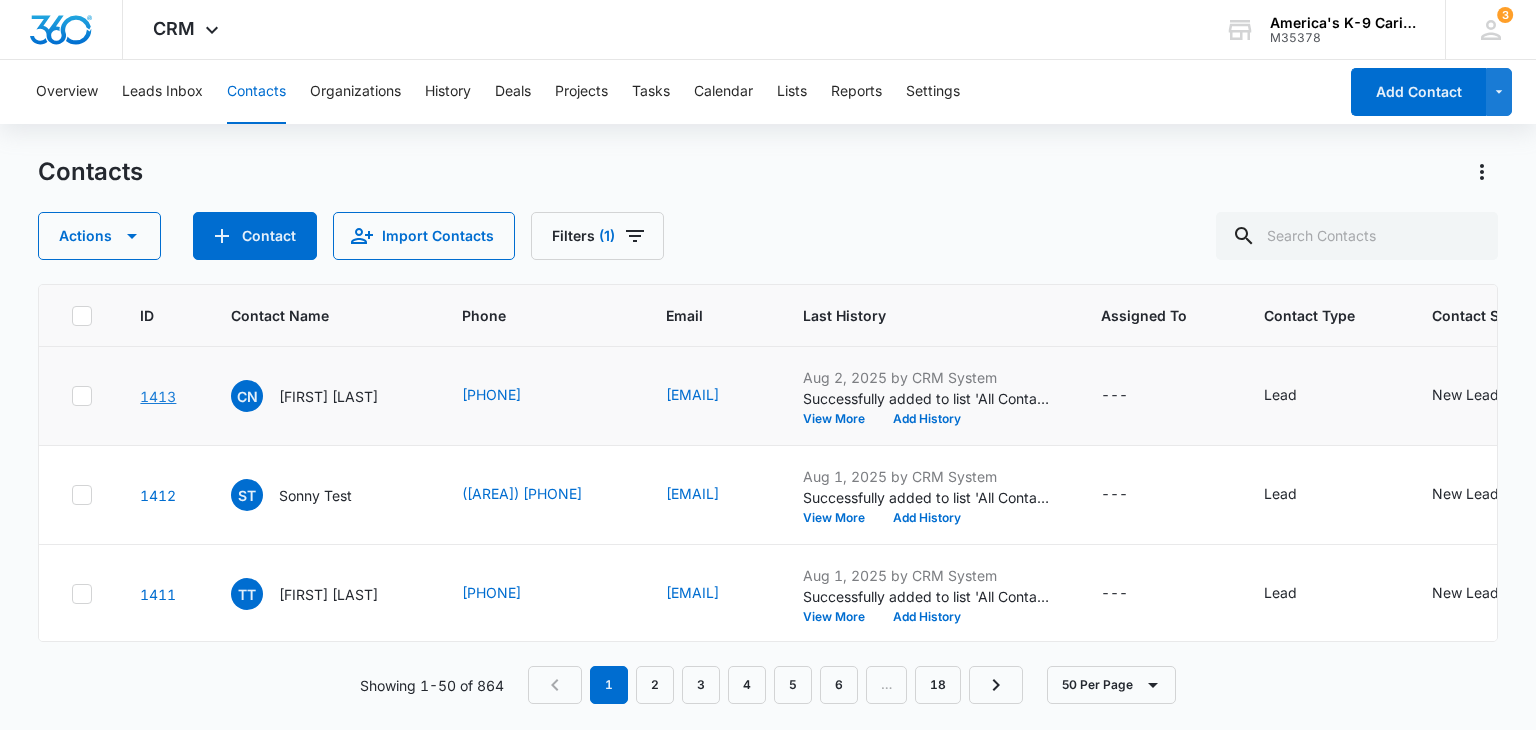 click on "1413" at bounding box center (158, 396) 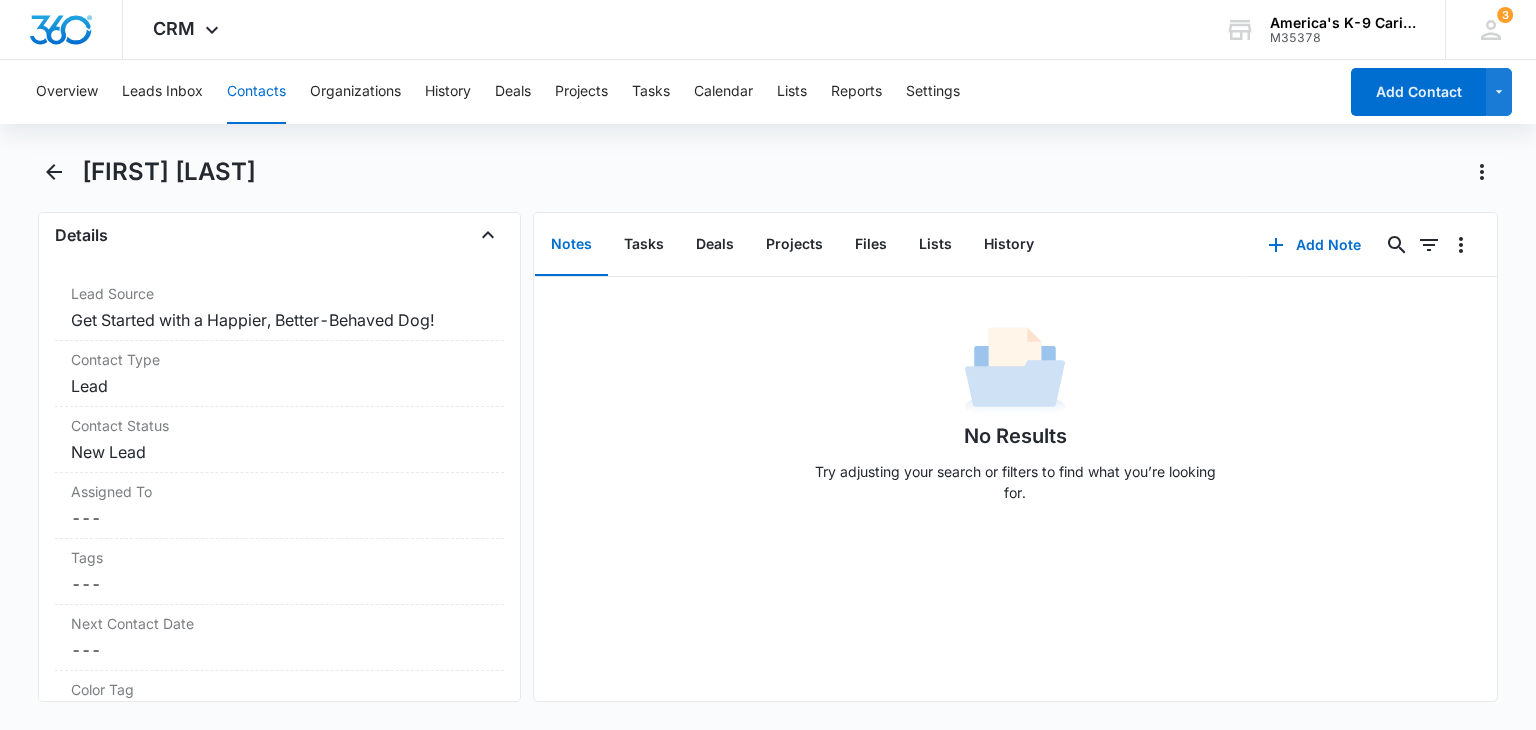 scroll, scrollTop: 755, scrollLeft: 0, axis: vertical 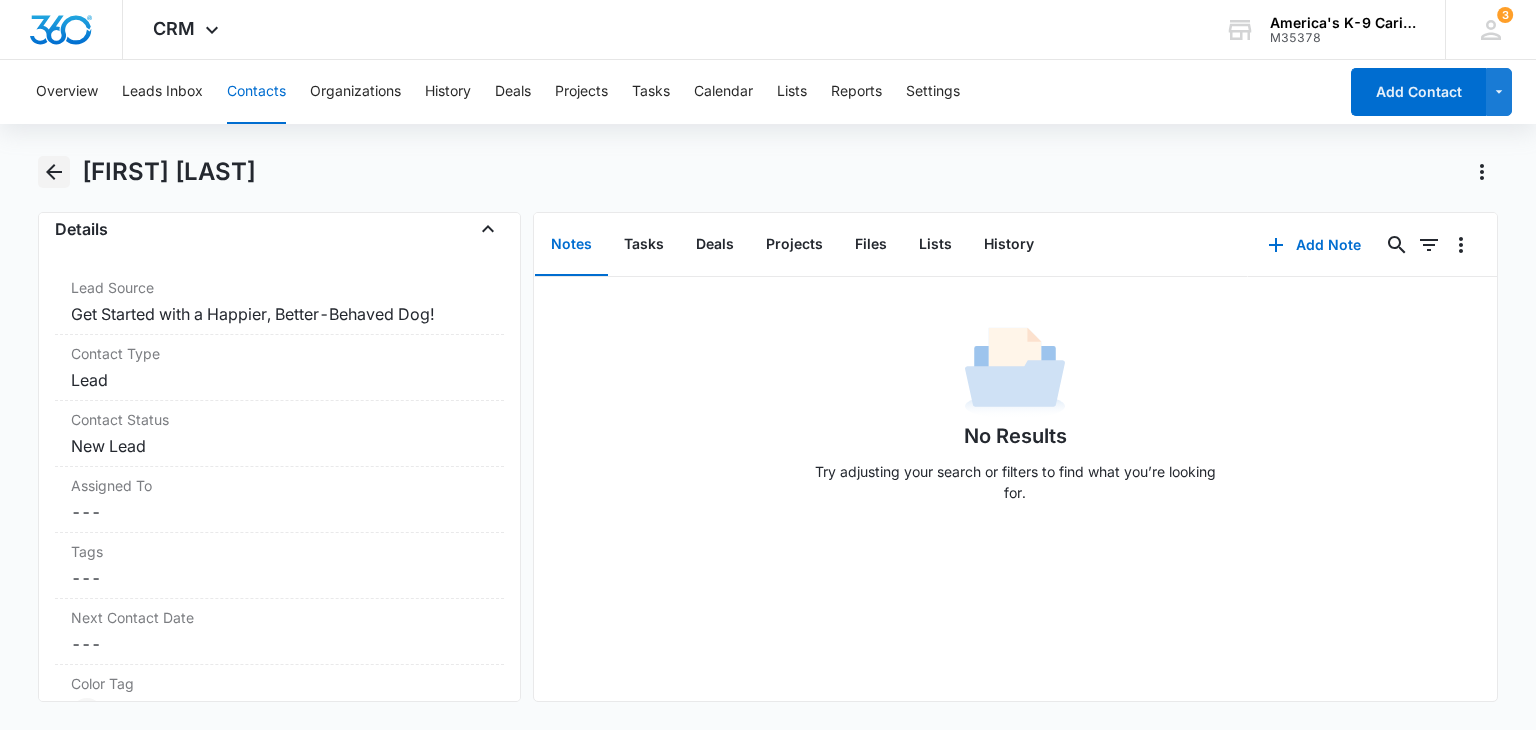 click 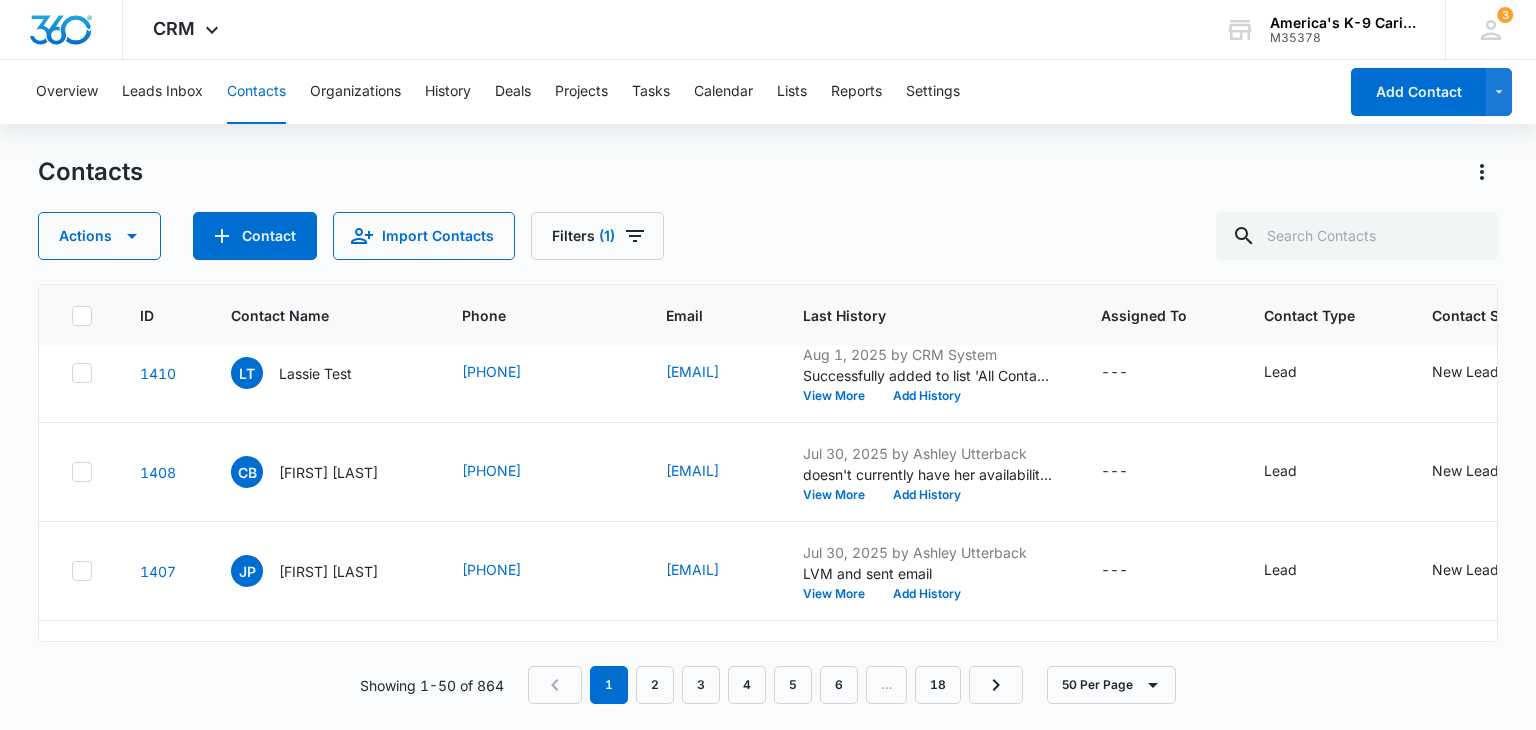 scroll, scrollTop: 360, scrollLeft: 0, axis: vertical 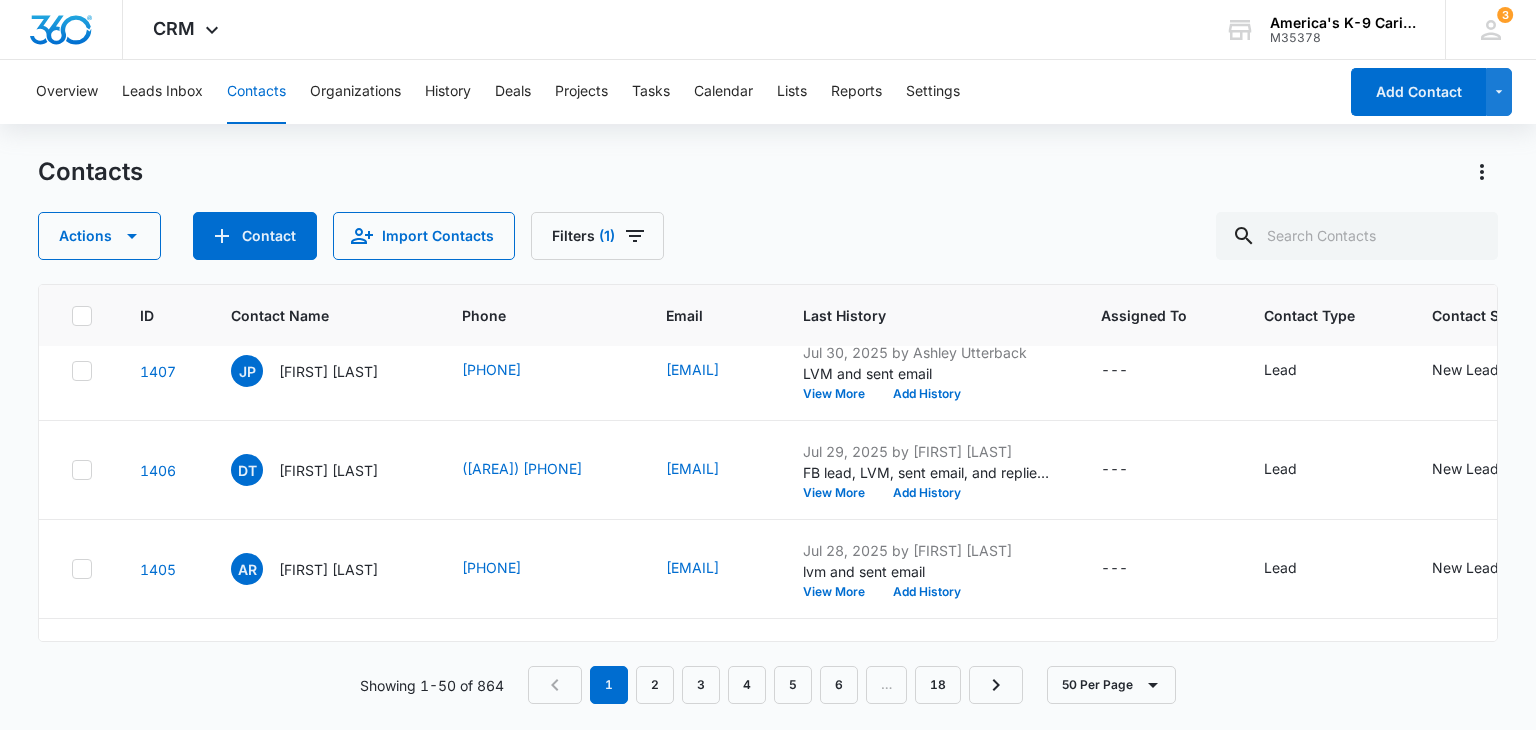 click on "Contacts Actions Contact Import Contacts Filters (1) ID Contact Name Phone Email Last History Assigned To Contact Type Contact Status Organization Address 1413 CN [FIRST] [LAST] ([PHONE]) [EMAIL] Aug 2, 2025 by CRM System Successfully added to list 'All Contacts'. View More Add History --- Lead New Lead --- --- 1412 ST [FIRST] [LAST] ([PHONE]) [EMAIL] Aug 1, 2025 by CRM System Successfully added to list 'All Contacts'. View More Add History --- Lead New Lead --- --- 1411 TT [FIRST] [LAST] ([PHONE]) [EMAIL] Aug 1, 2025 by CRM System Successfully added to list 'All Contacts'. View More Add History --- Lead New Lead --- --- 1410 LT [FIRST] [LAST] ([PHONE]) [EMAIL] Aug 1, 2025 by CRM System Successfully added to list 'All Contacts'. View More Add History --- Lead New Lead --- --- 1408 CB [FIRST] [LAST] ([PHONE]) [EMAIL] Jul 30, 2025 by [FIRST] [LAST] doesn't currently have her availability for an eval but WCB View More Add History --- Lead" at bounding box center [768, 442] 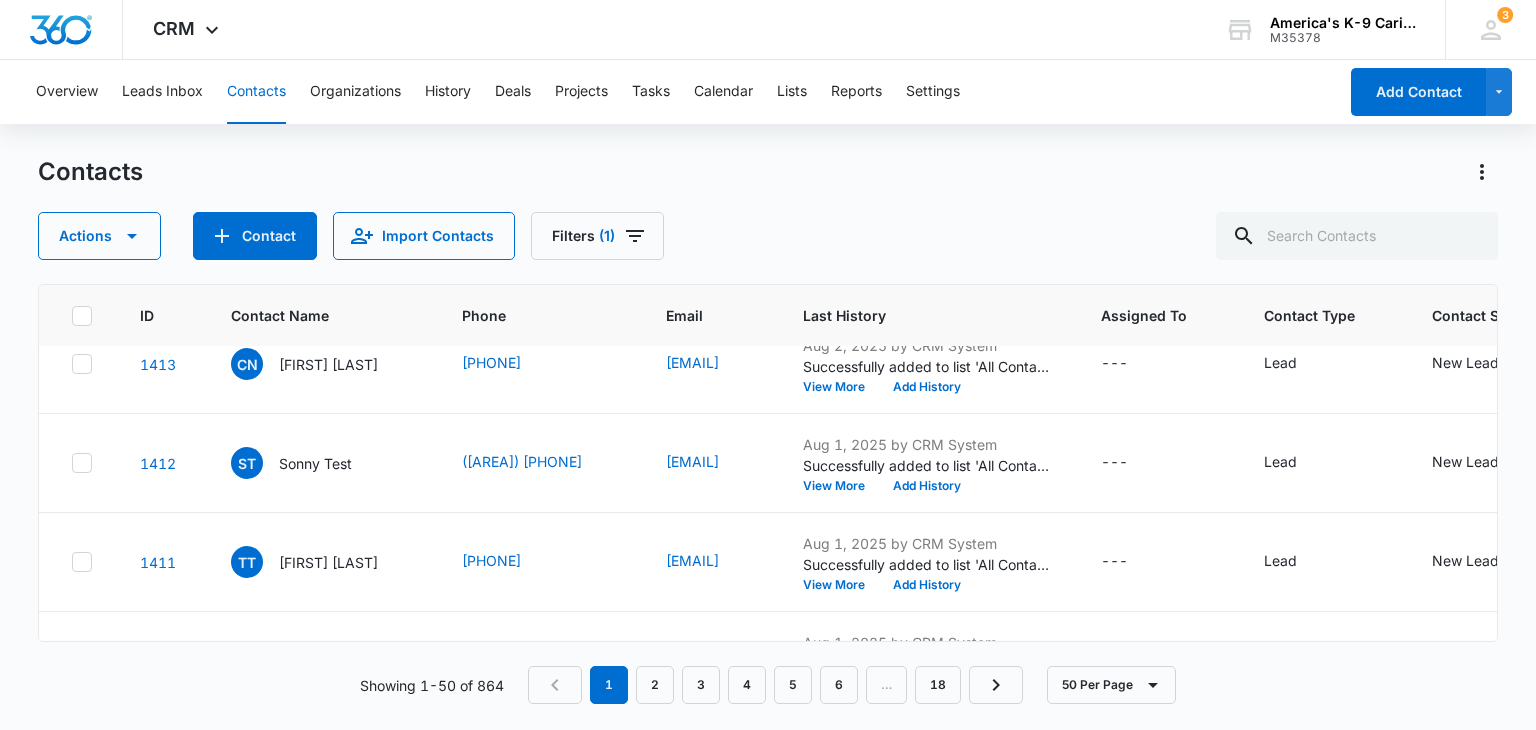 scroll, scrollTop: 0, scrollLeft: 0, axis: both 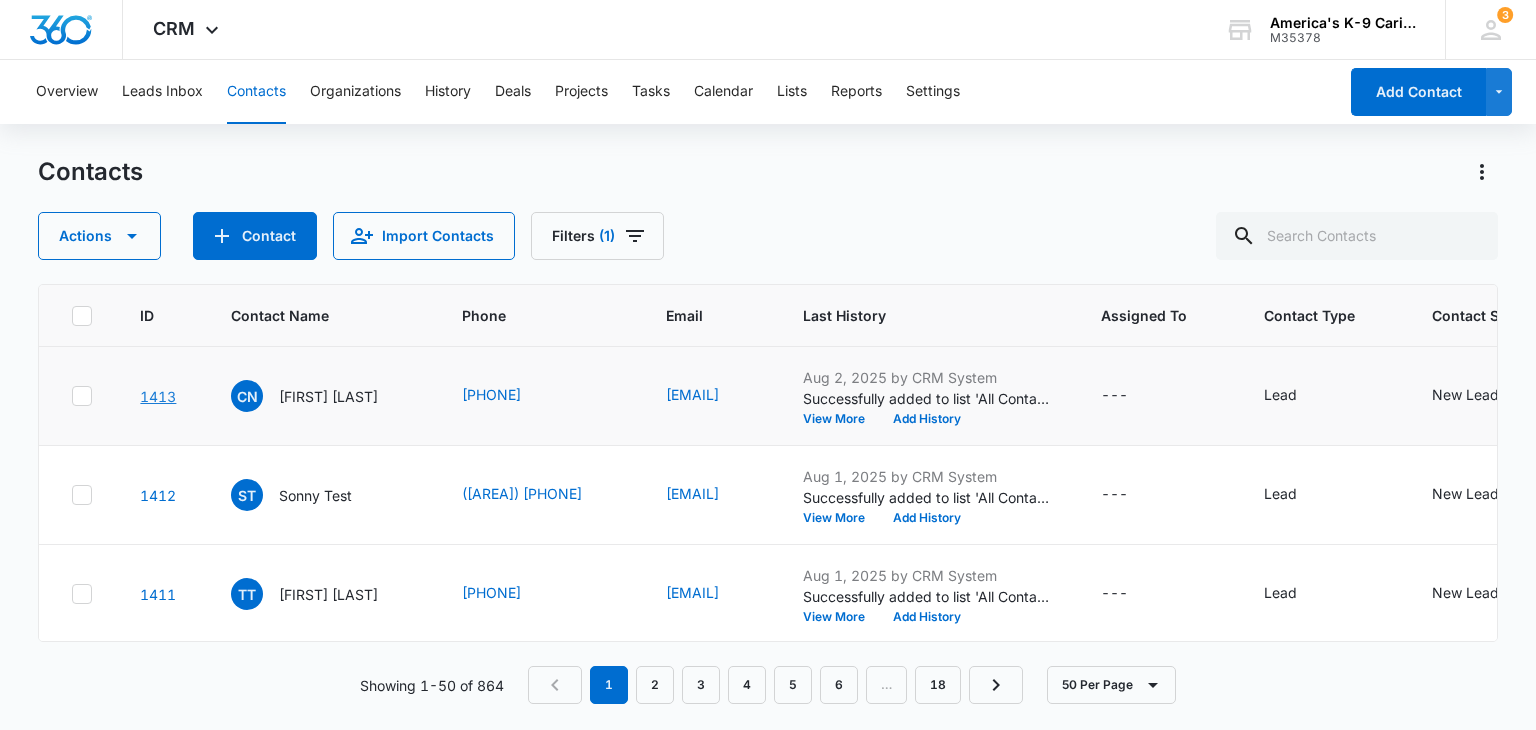 click on "1413" at bounding box center (158, 396) 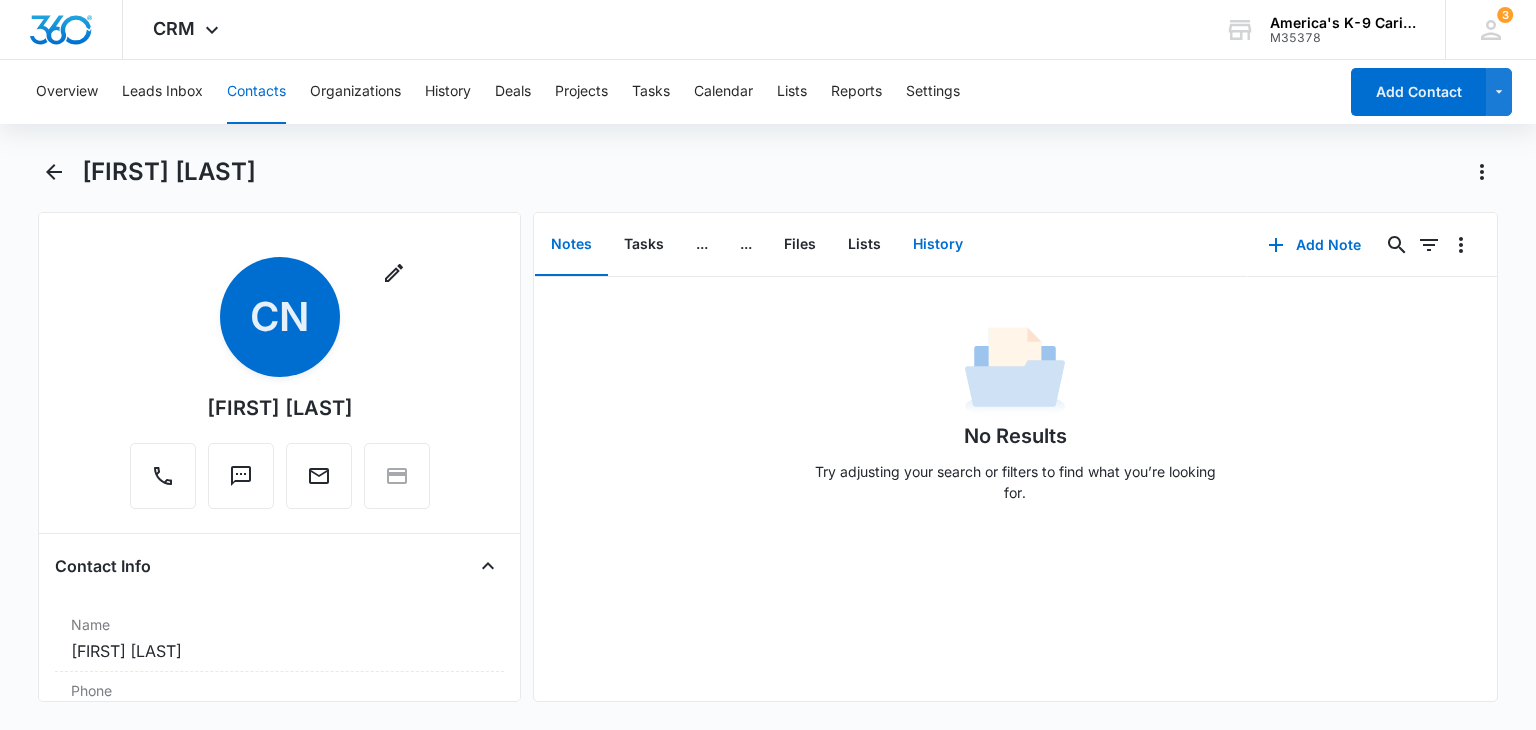 click on "History" at bounding box center (938, 245) 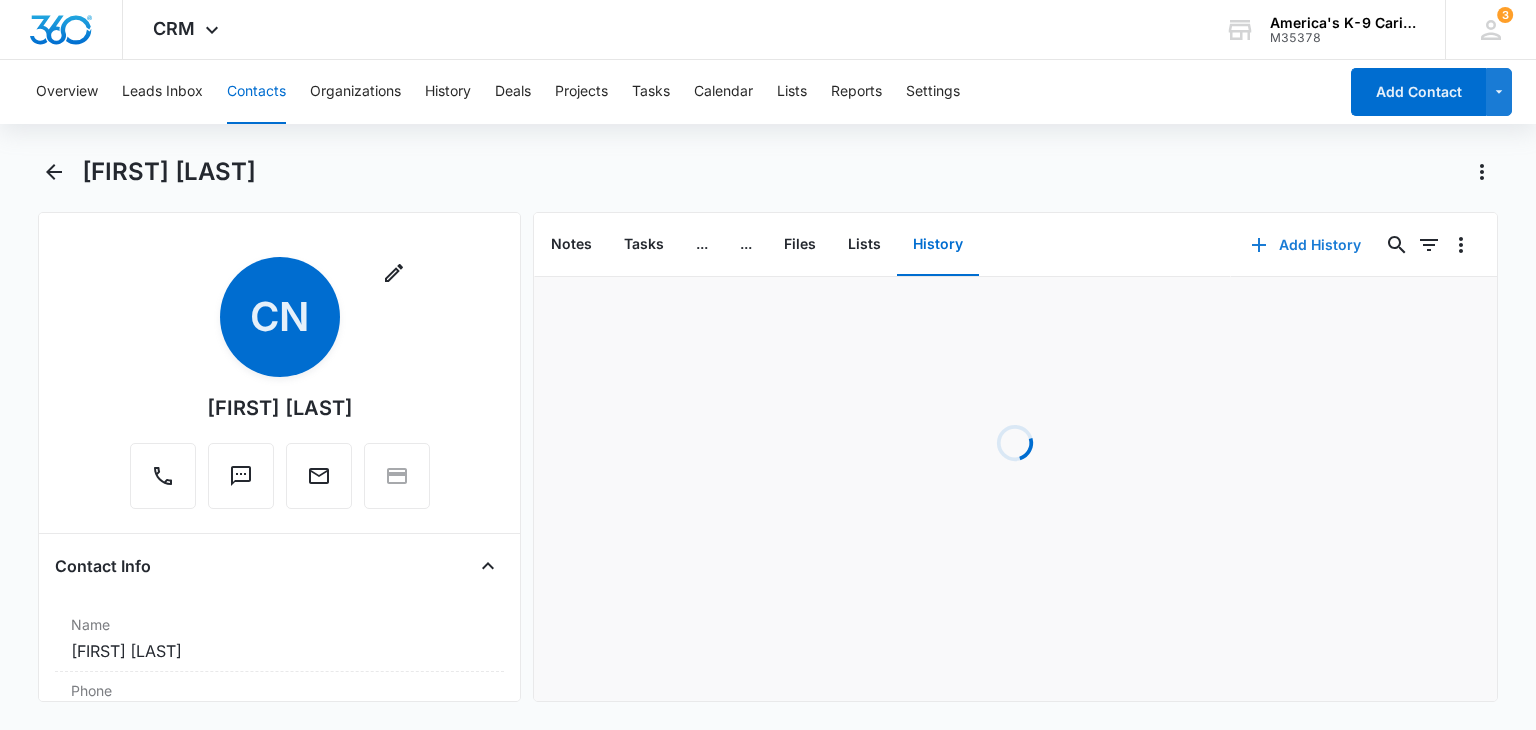 click on "Add History" at bounding box center [1306, 245] 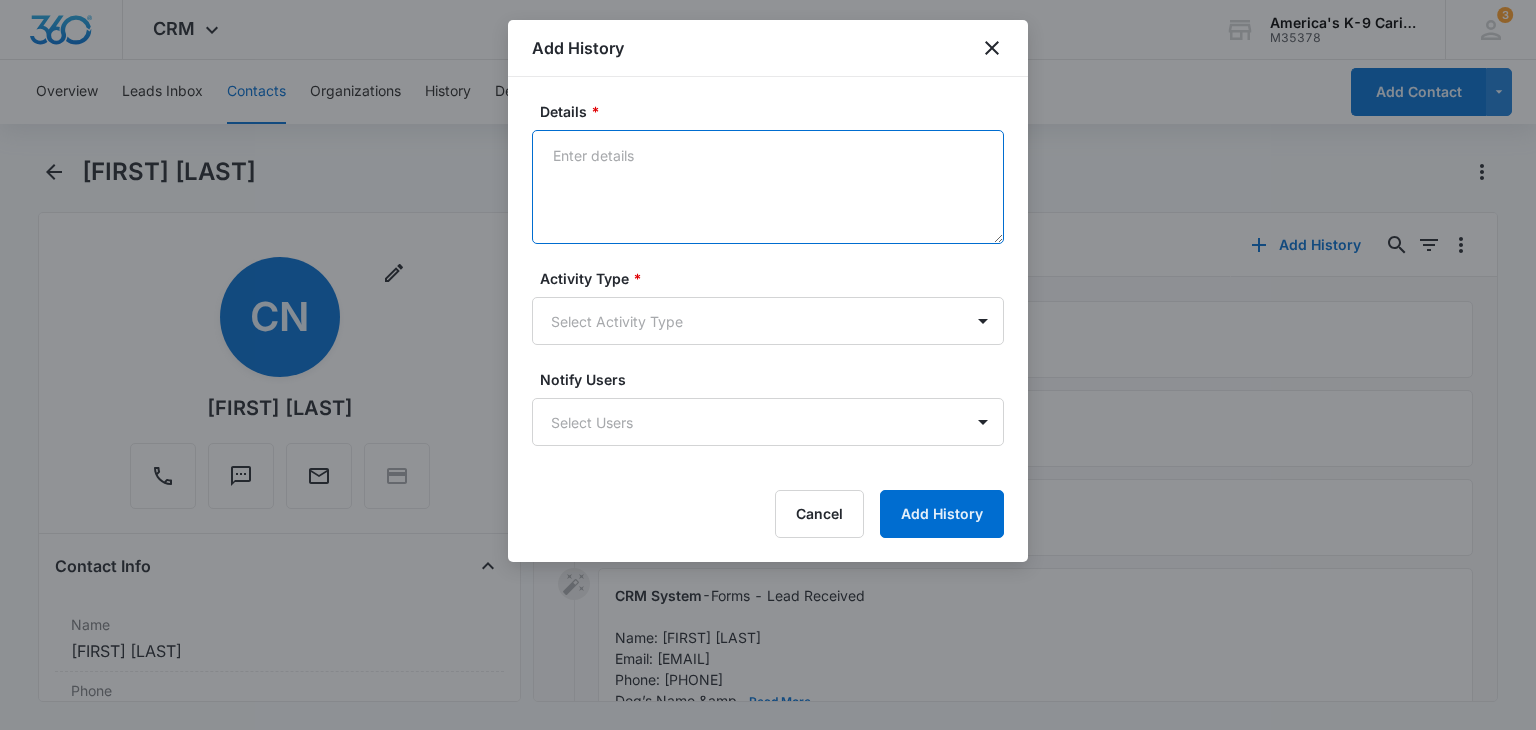 click on "Details *" at bounding box center (768, 187) 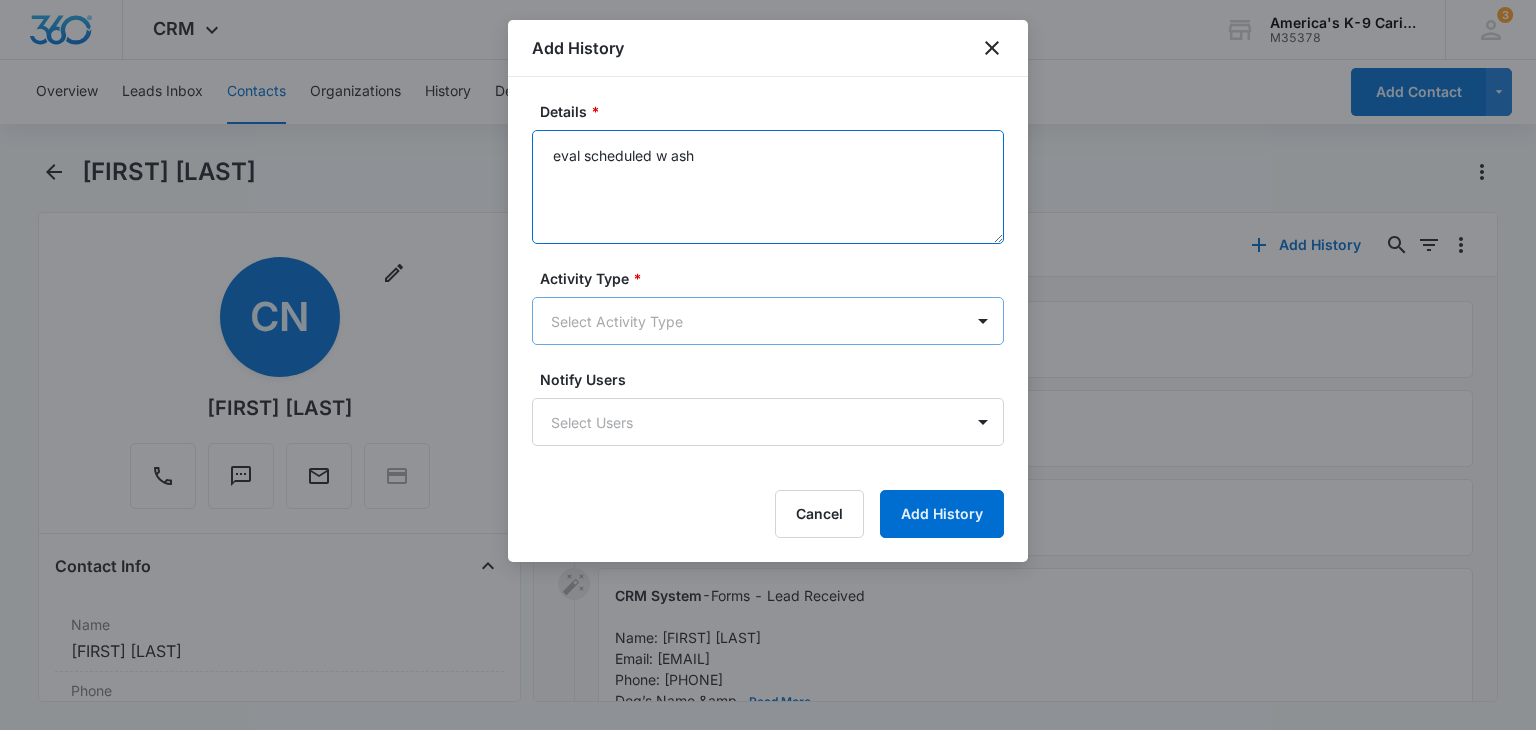 type on "eval scheduled w ash" 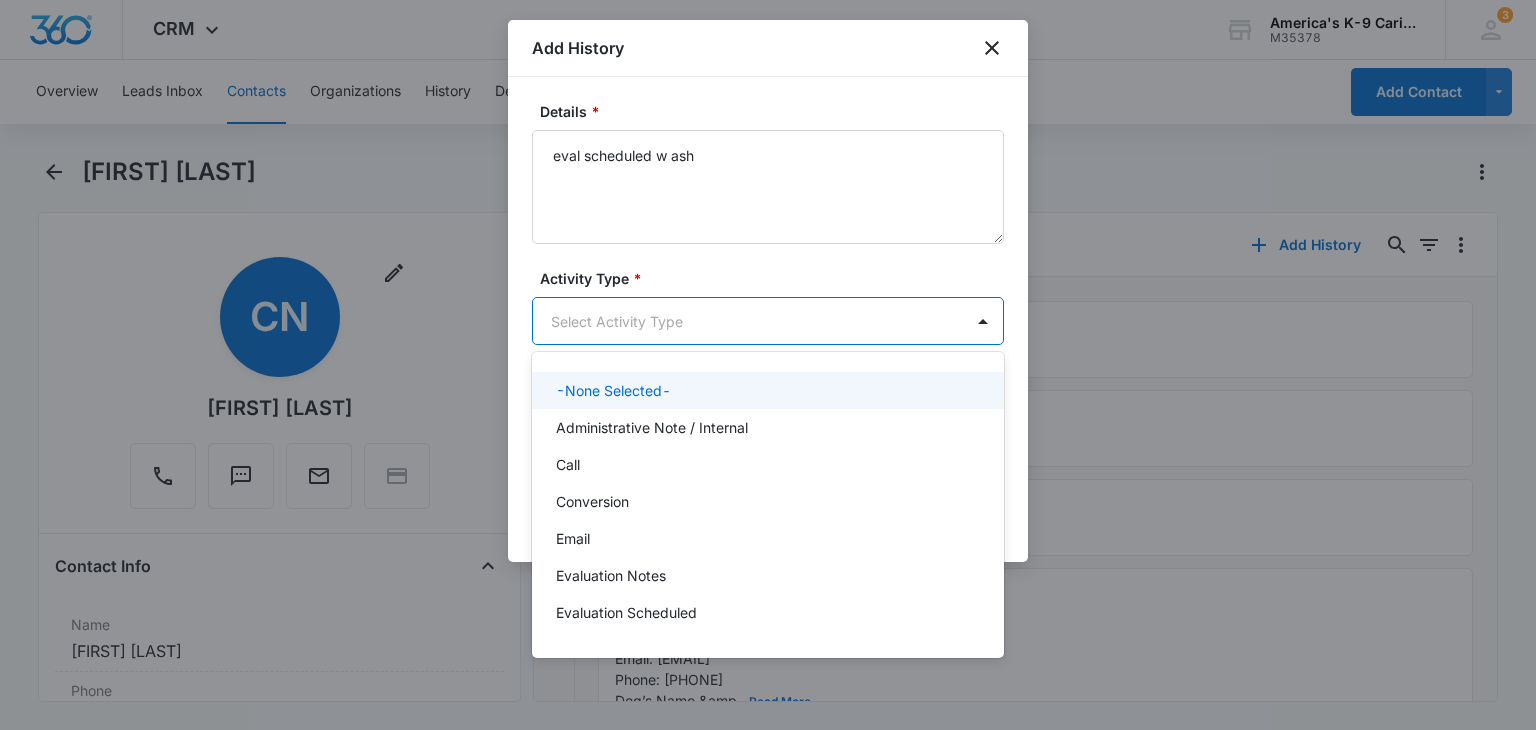 click on "CRM Apps Reputation Websites Forms CRM Email Social Content Ads Intelligence Files Brand Settings America's K-9 Caring Angels Dog Training M35378 Your Accounts View All 3 AU [FIRST] [LAST] [EMAIL] My Profile 3 Notifications Support Logout Terms & Conditions &nbsp; • &nbsp; Privacy Policy Overview Leads Inbox Contacts Organizations History Deals Projects Tasks Calendar Lists Reports Settings Add Contact [FIRST] [LAST] Remove CN [FIRST] [LAST] Contact Info Name Cancel Save Changes [FIRST] [LAST] Phone Cancel Save Changes ([PHONE]) Email Cancel Save Changes [EMAIL] Organization Cancel Save Changes --- Address Cancel Save Changes --- Details Lead Source Cancel Save Changes Get Started with a Happier, Better-Behaved Dog! Contact Type Cancel Save Changes Lead Contact Status Cancel Save Changes New Lead Assigned To Cancel Save Changes --- Tags Cancel Save Changes --- Next Contact Date Cancel Save Changes --- Color Tag Current Color: Cancel Save Changes Payments ID ID 1413 Created Aug 2, 2025 at 10:47am" at bounding box center [768, 365] 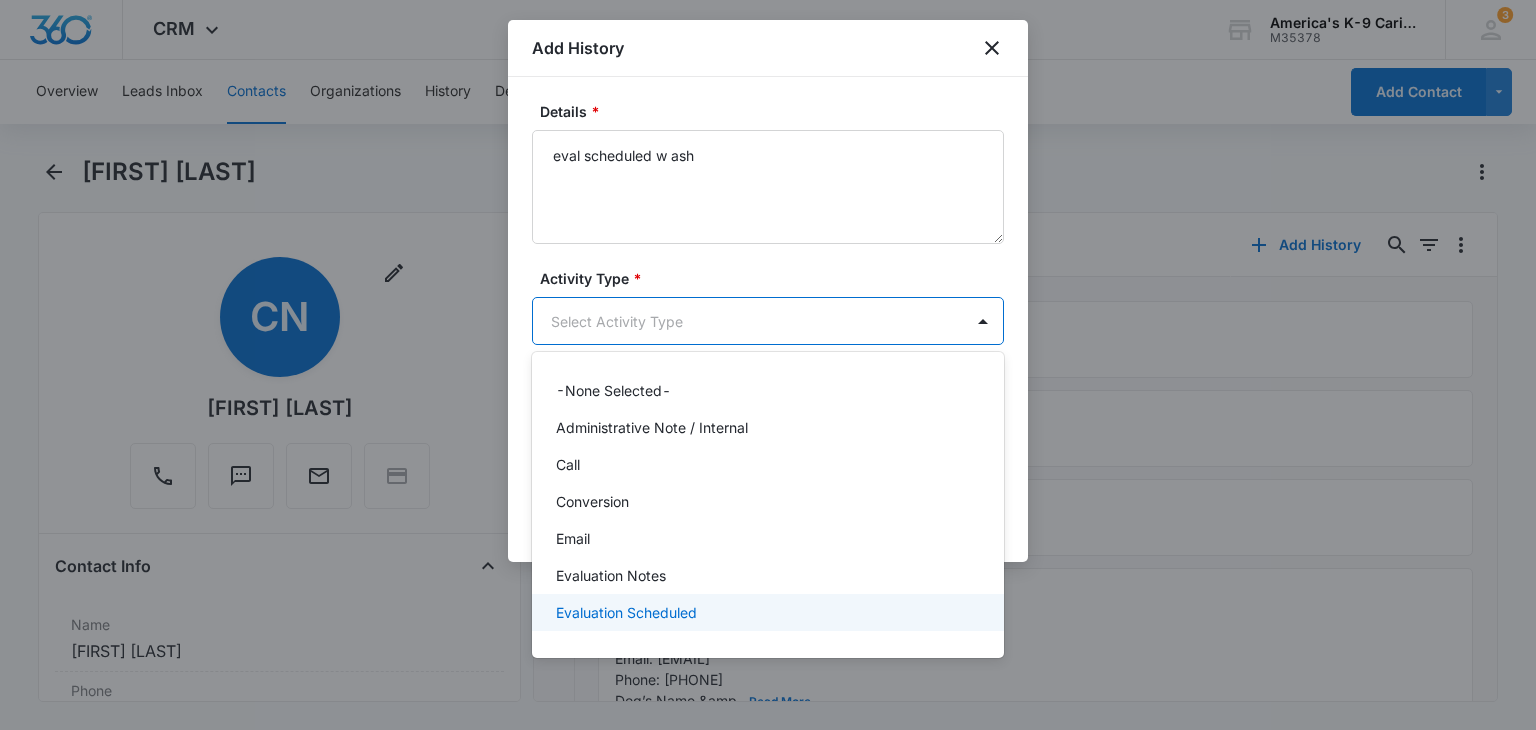 click on "Evaluation Scheduled" at bounding box center [768, 612] 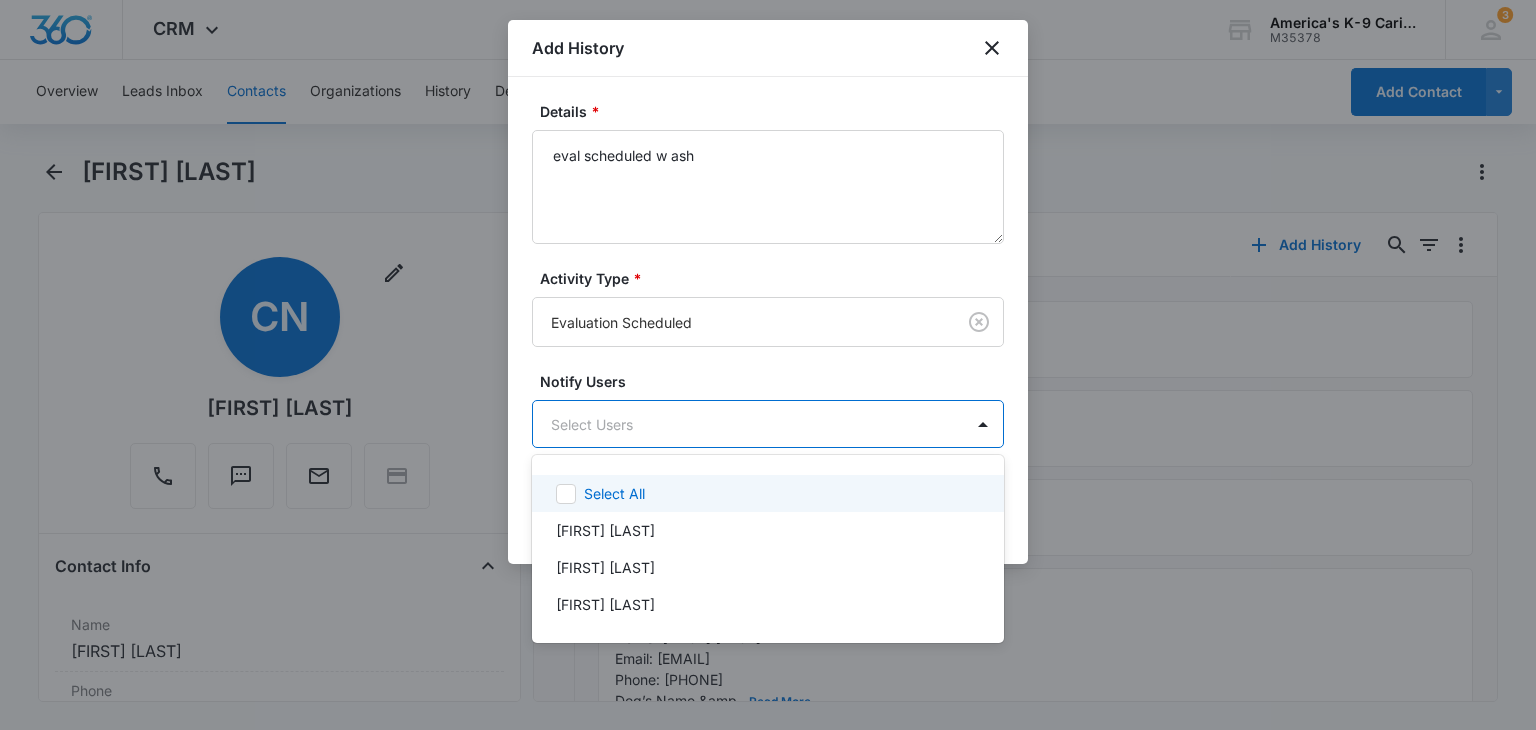 click on "CRM Apps Reputation Websites Forms CRM Email Social Content Ads Intelligence Files Brand Settings America's K-9 Caring Angels Dog Training M35378 Your Accounts View All 3 AU [FIRST] [LAST] [EMAIL] My Profile 3 Notifications Support Logout Terms & Conditions &nbsp; • &nbsp; Privacy Policy Overview Leads Inbox Contacts Organizations History Deals Projects Tasks Calendar Lists Reports Settings Add Contact [FIRST] [LAST] Remove CN [FIRST] [LAST] Contact Info Name Cancel Save Changes [FIRST] [LAST] Phone Cancel Save Changes ([PHONE]) Email Cancel Save Changes [EMAIL] Organization Cancel Save Changes --- Address Cancel Save Changes --- Details Lead Source Cancel Save Changes Get Started with a Happier, Better-Behaved Dog! Contact Type Cancel Save Changes Lead Contact Status Cancel Save Changes New Lead Assigned To Cancel Save Changes --- Tags Cancel Save Changes --- Next Contact Date Cancel Save Changes --- Color Tag Current Color: Cancel Save Changes Payments ID ID 1413 Created Aug 2, 2025 at 10:47am" at bounding box center [768, 365] 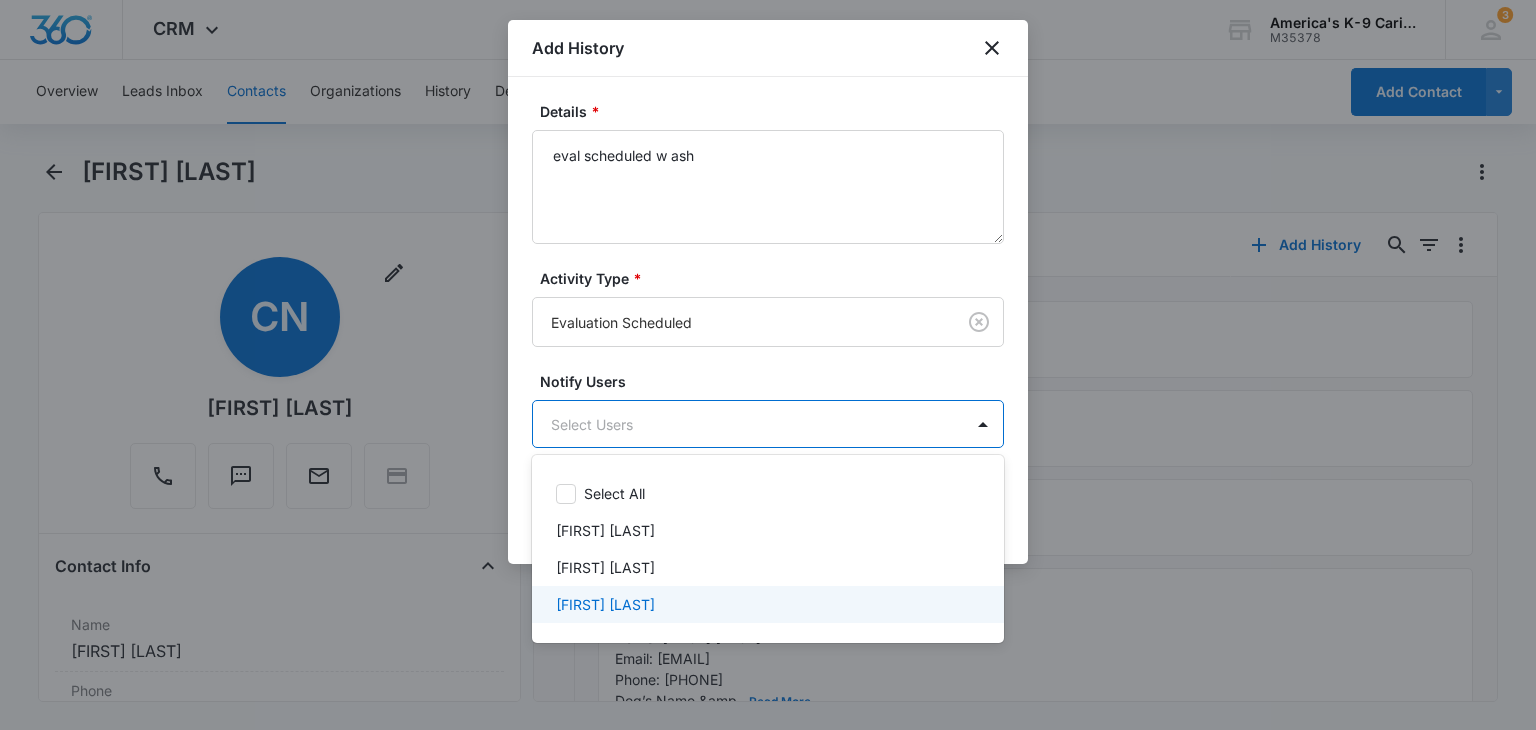click on "[FIRST] [LAST]" at bounding box center [766, 604] 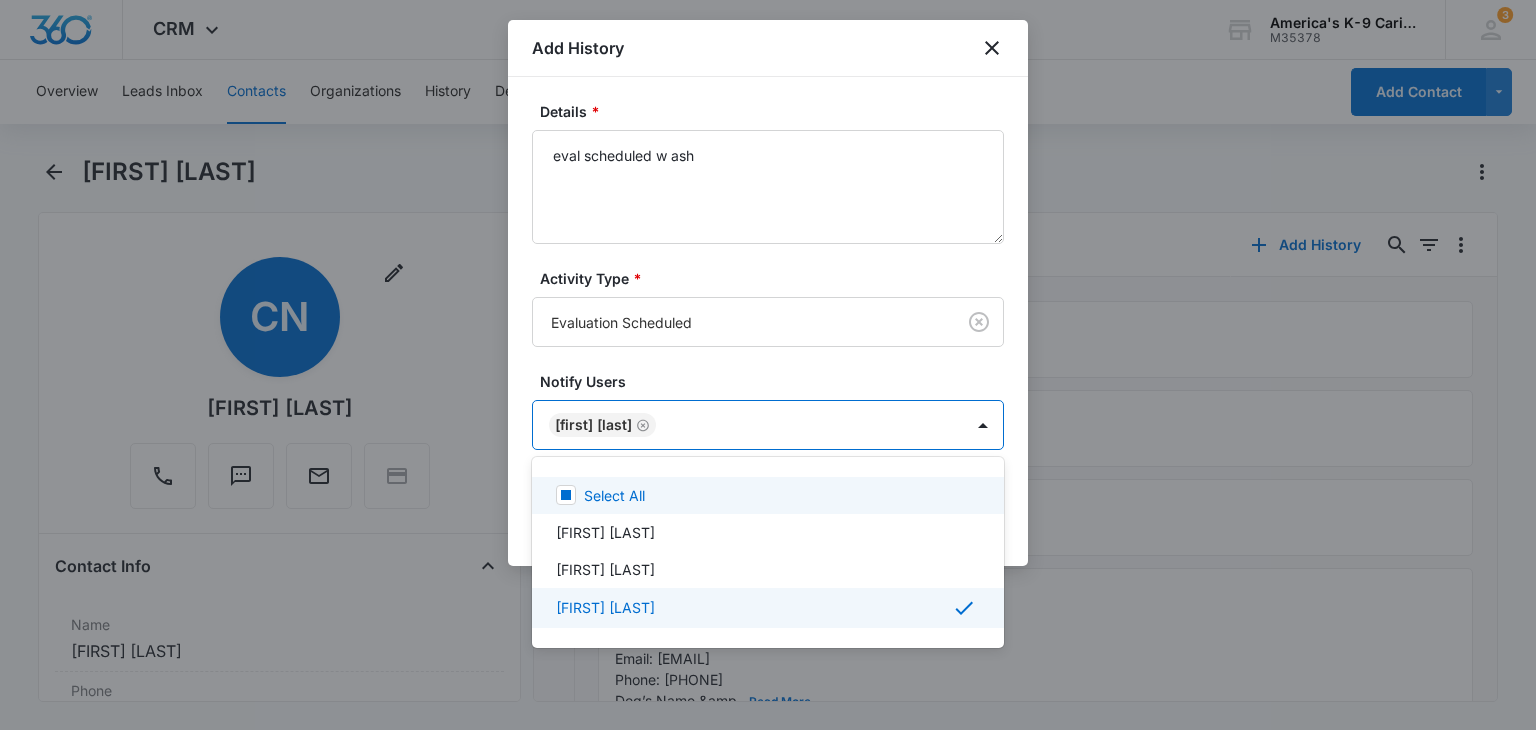 click at bounding box center (768, 365) 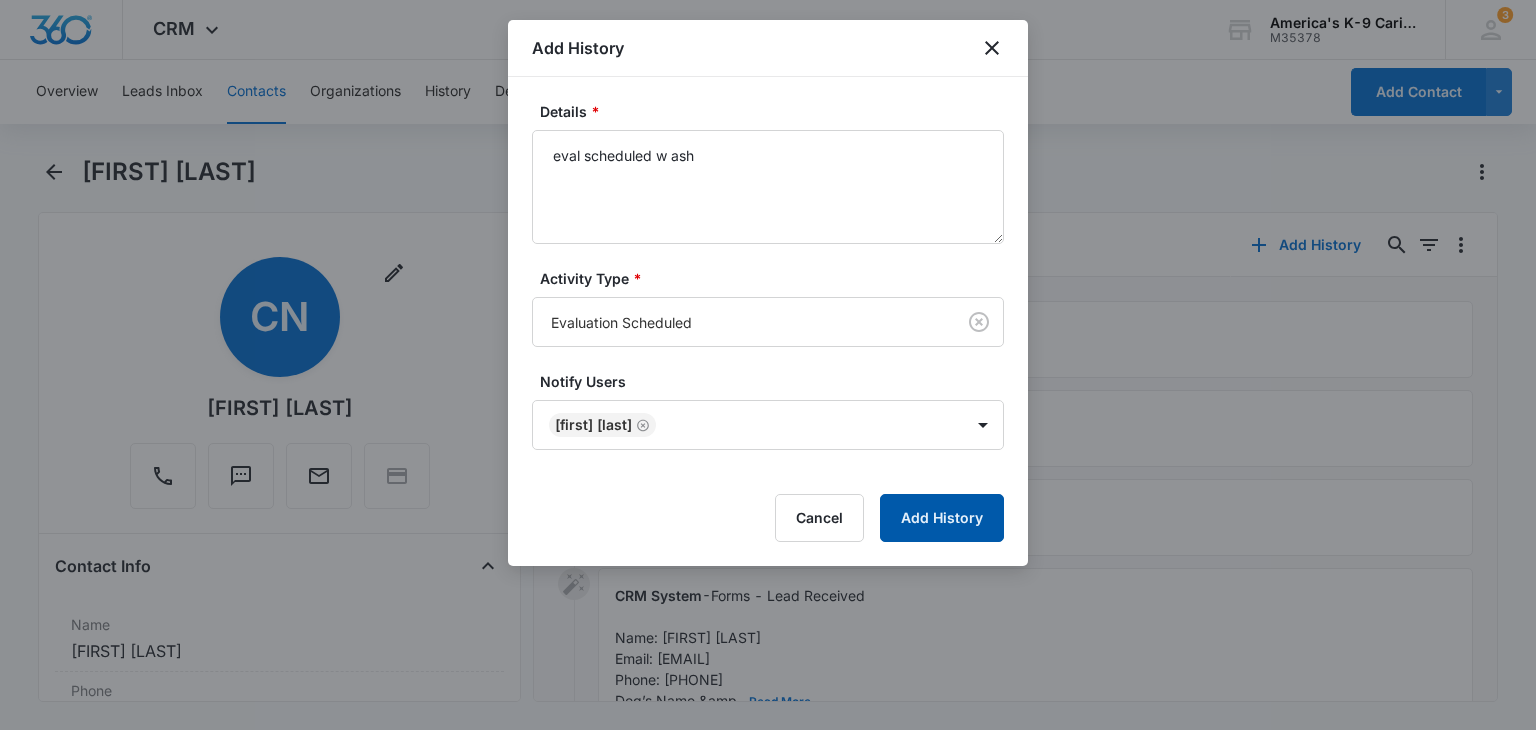 click on "Add History" at bounding box center [942, 518] 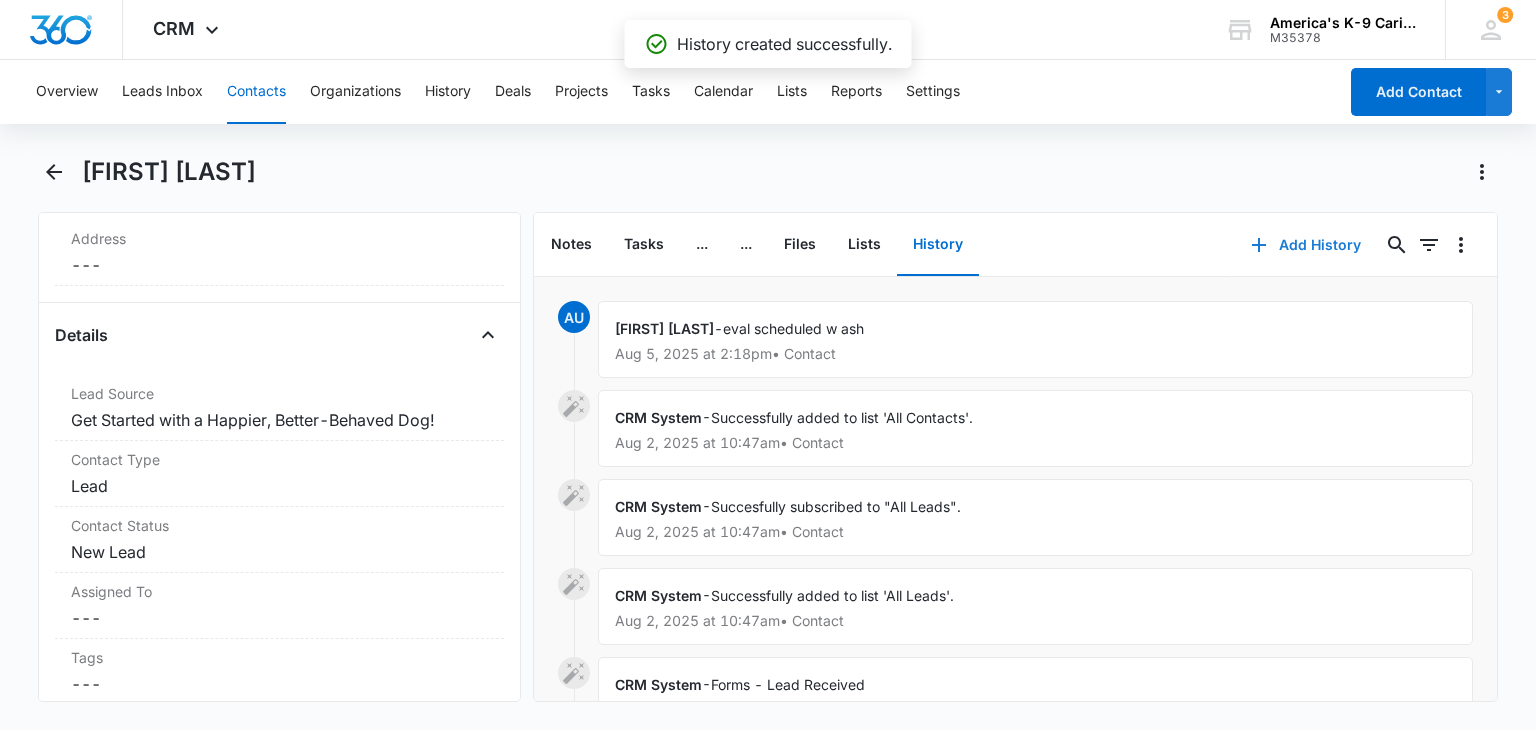 scroll, scrollTop: 720, scrollLeft: 0, axis: vertical 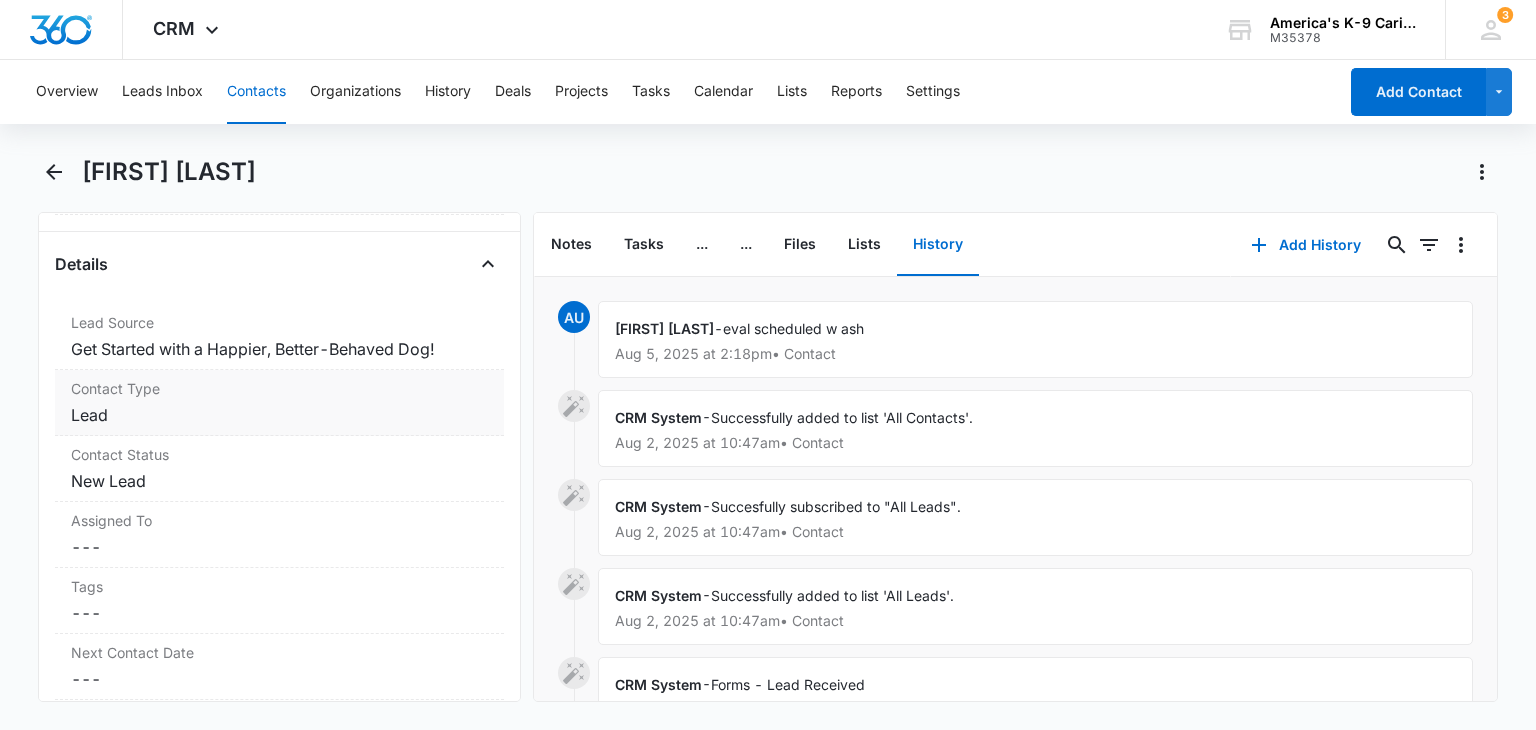 click on "Cancel Save Changes Lead" at bounding box center [279, 415] 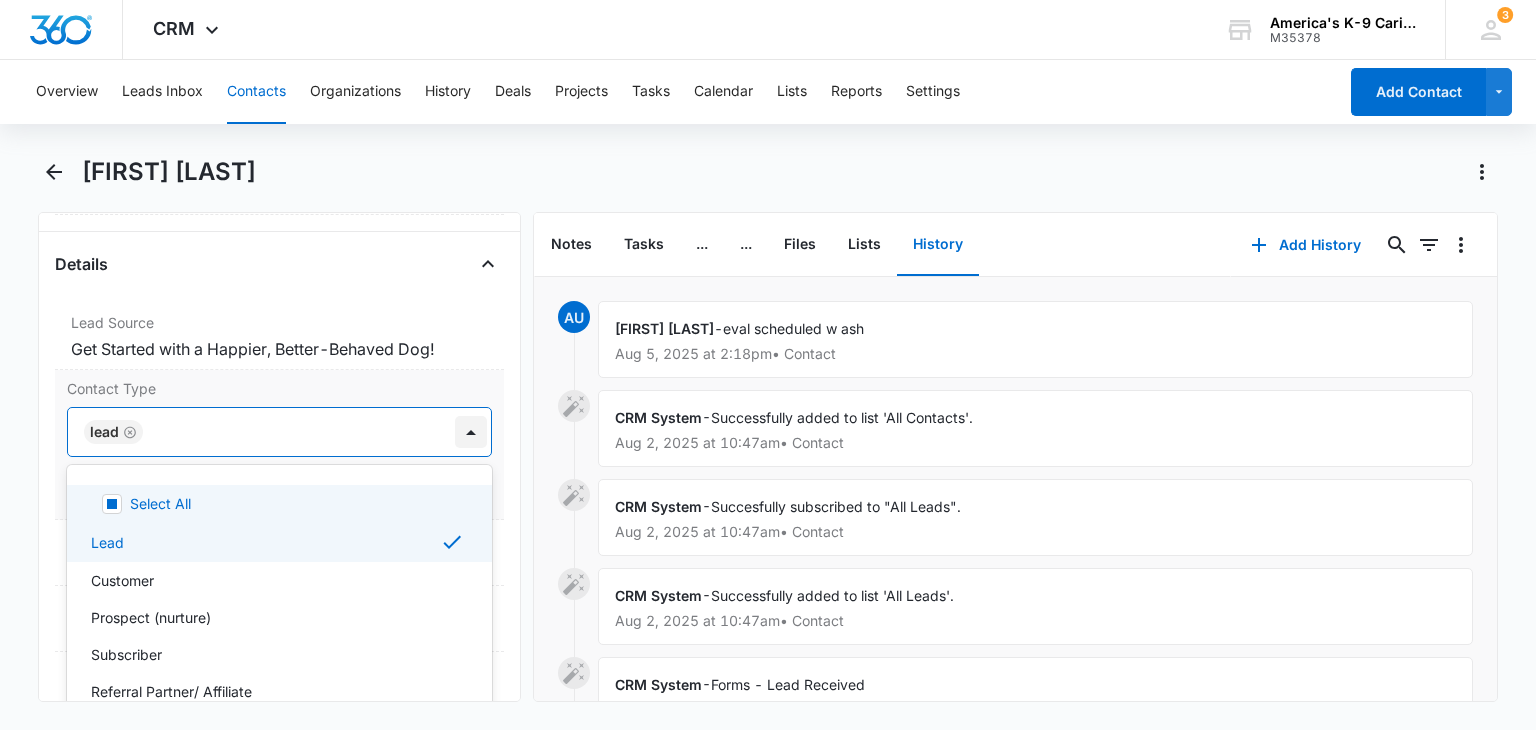 click at bounding box center (471, 432) 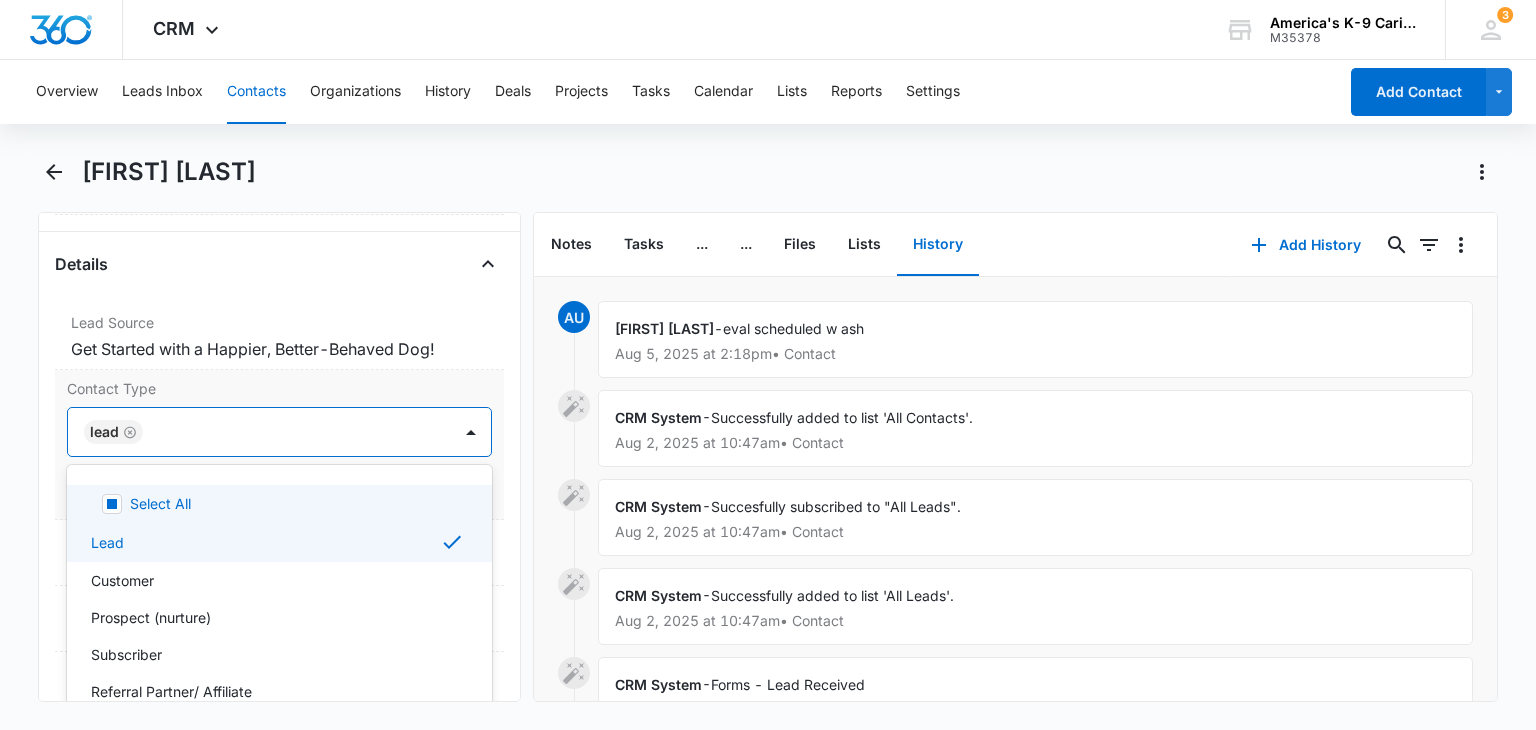 scroll, scrollTop: 11, scrollLeft: 0, axis: vertical 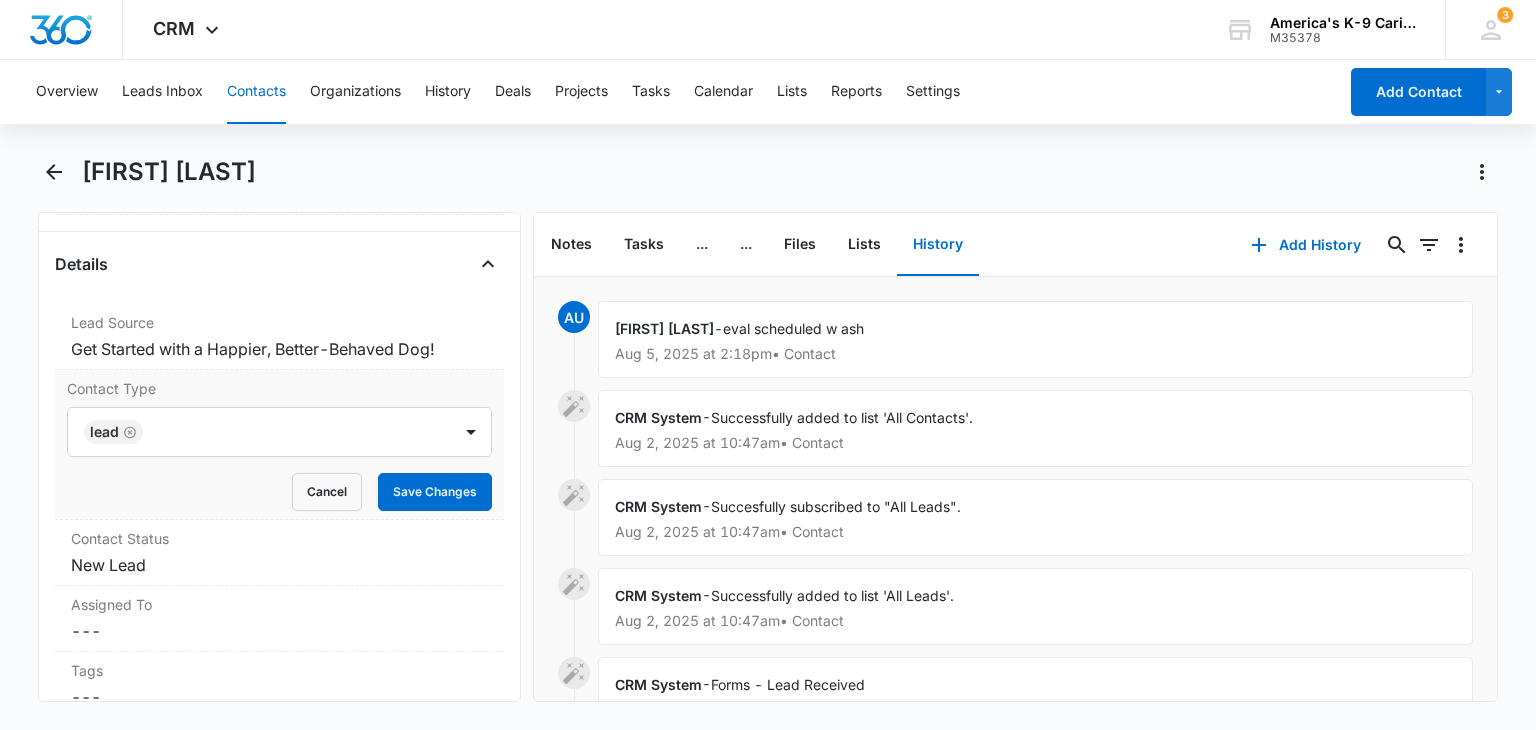 click on "Contact Type" at bounding box center [279, 388] 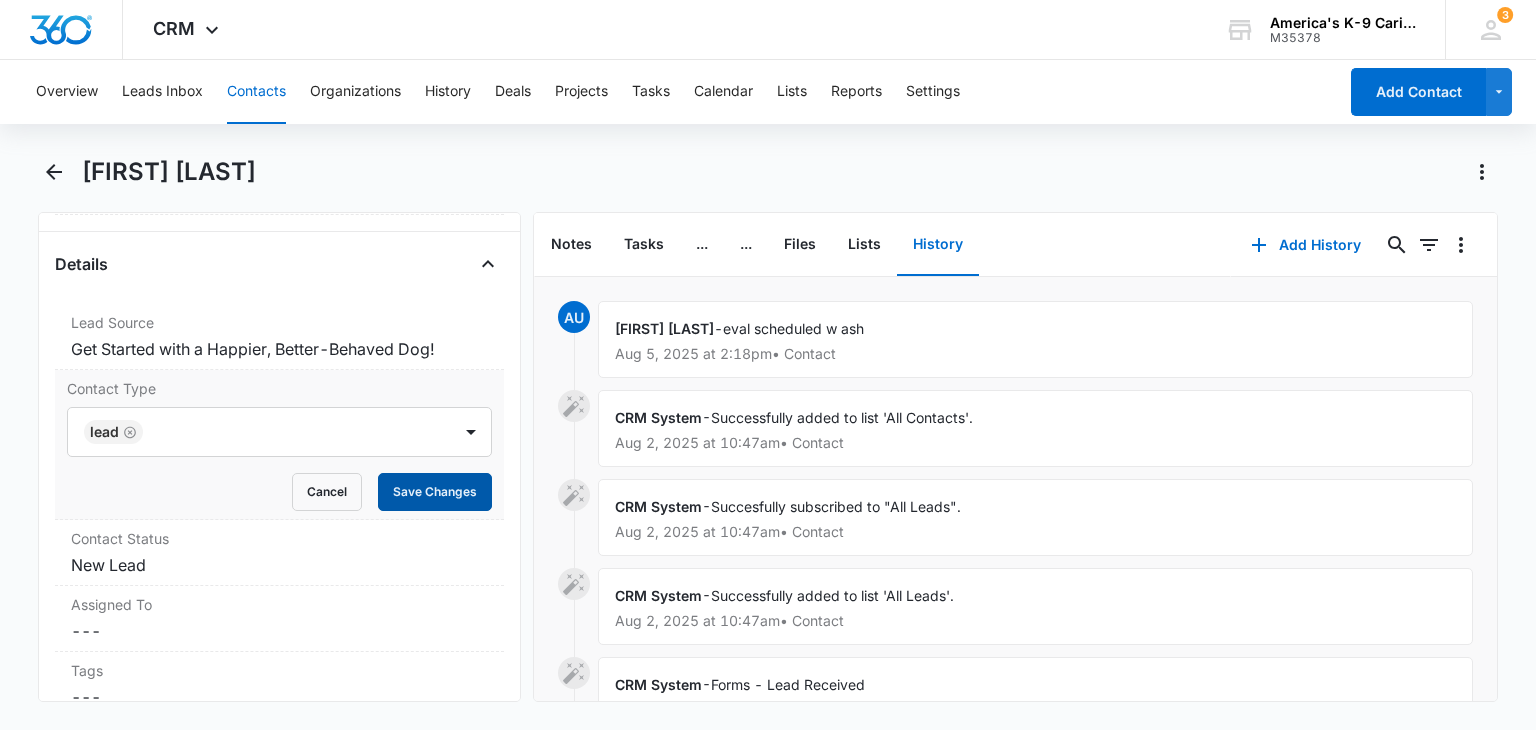 click on "Save Changes" at bounding box center [435, 492] 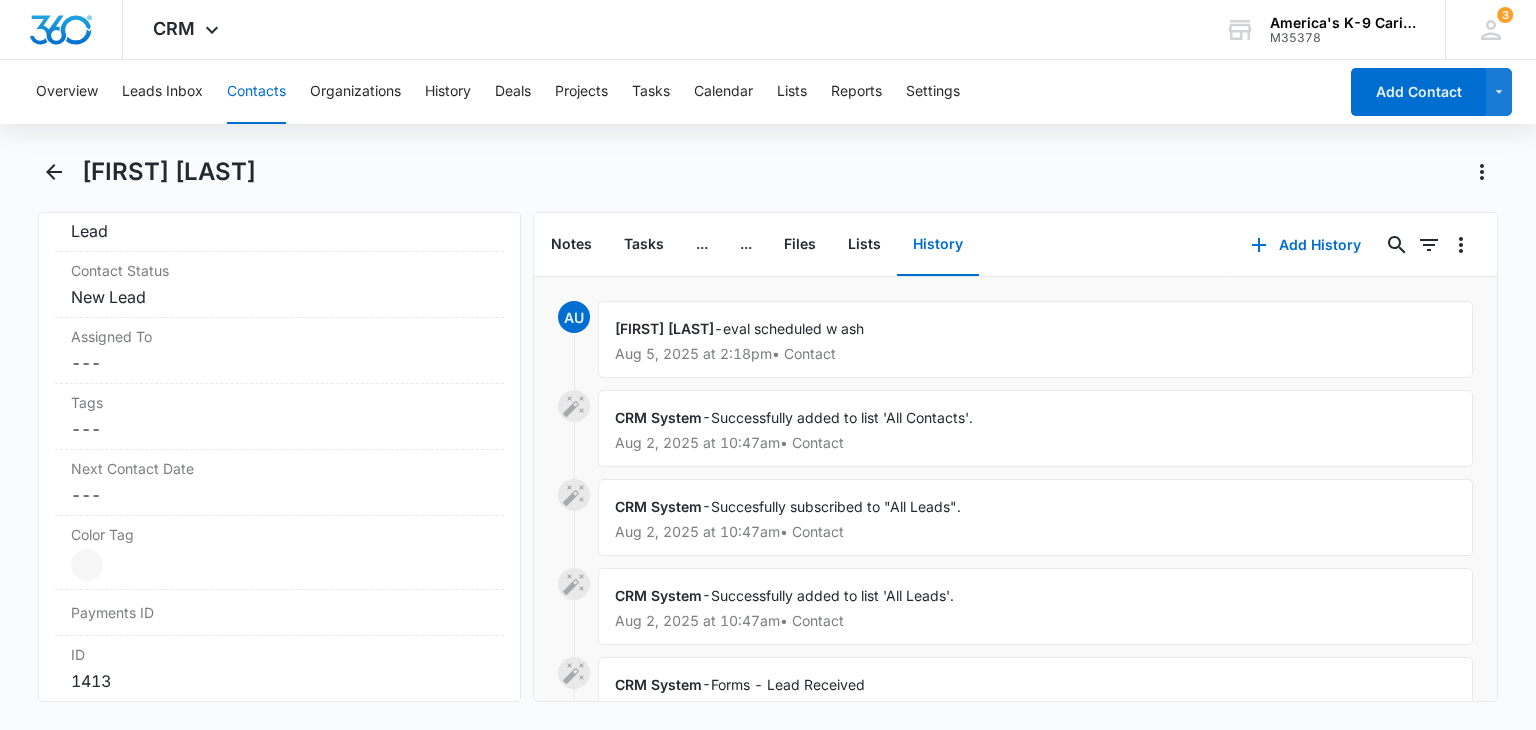 scroll, scrollTop: 925, scrollLeft: 0, axis: vertical 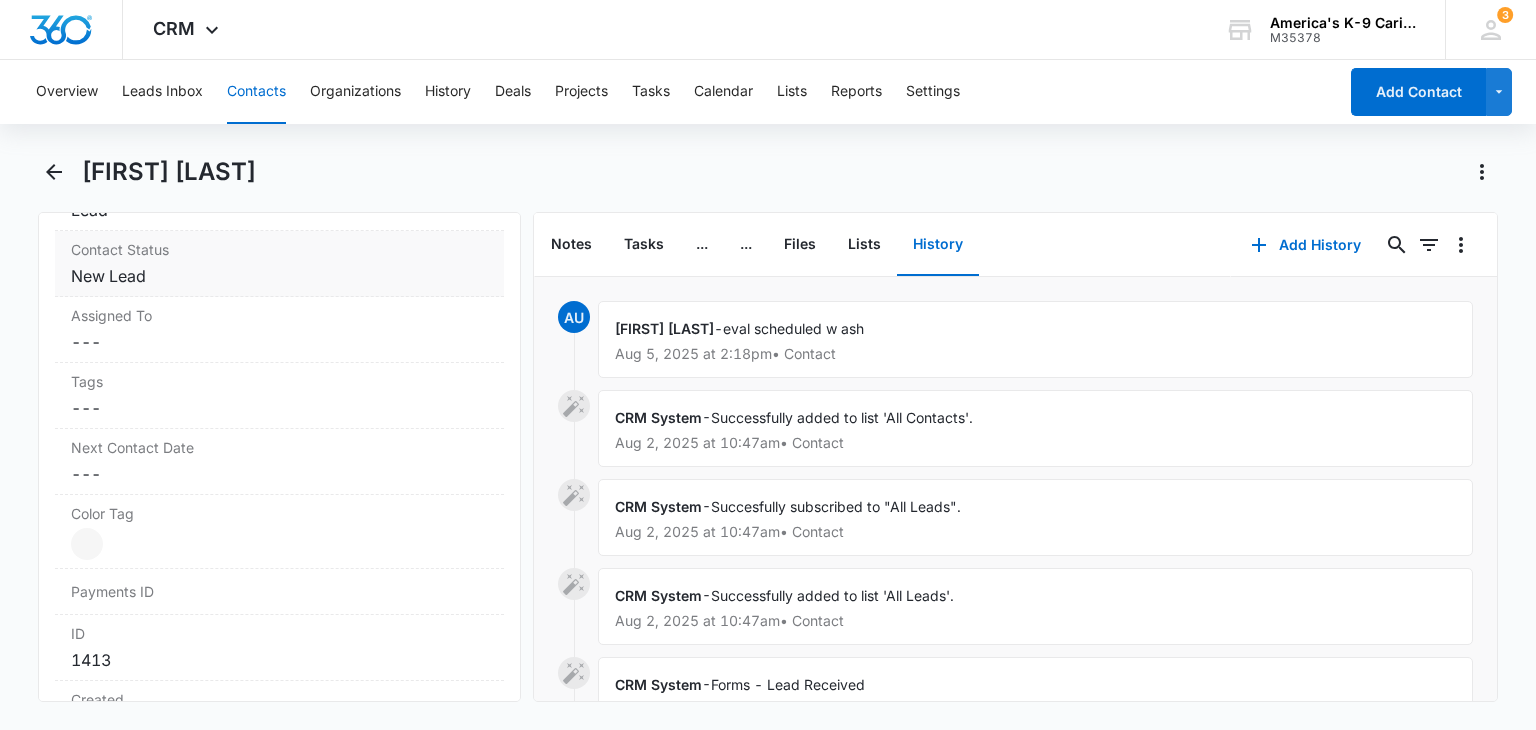 click on "Contact Status Cancel Save Changes New Lead" at bounding box center [279, 264] 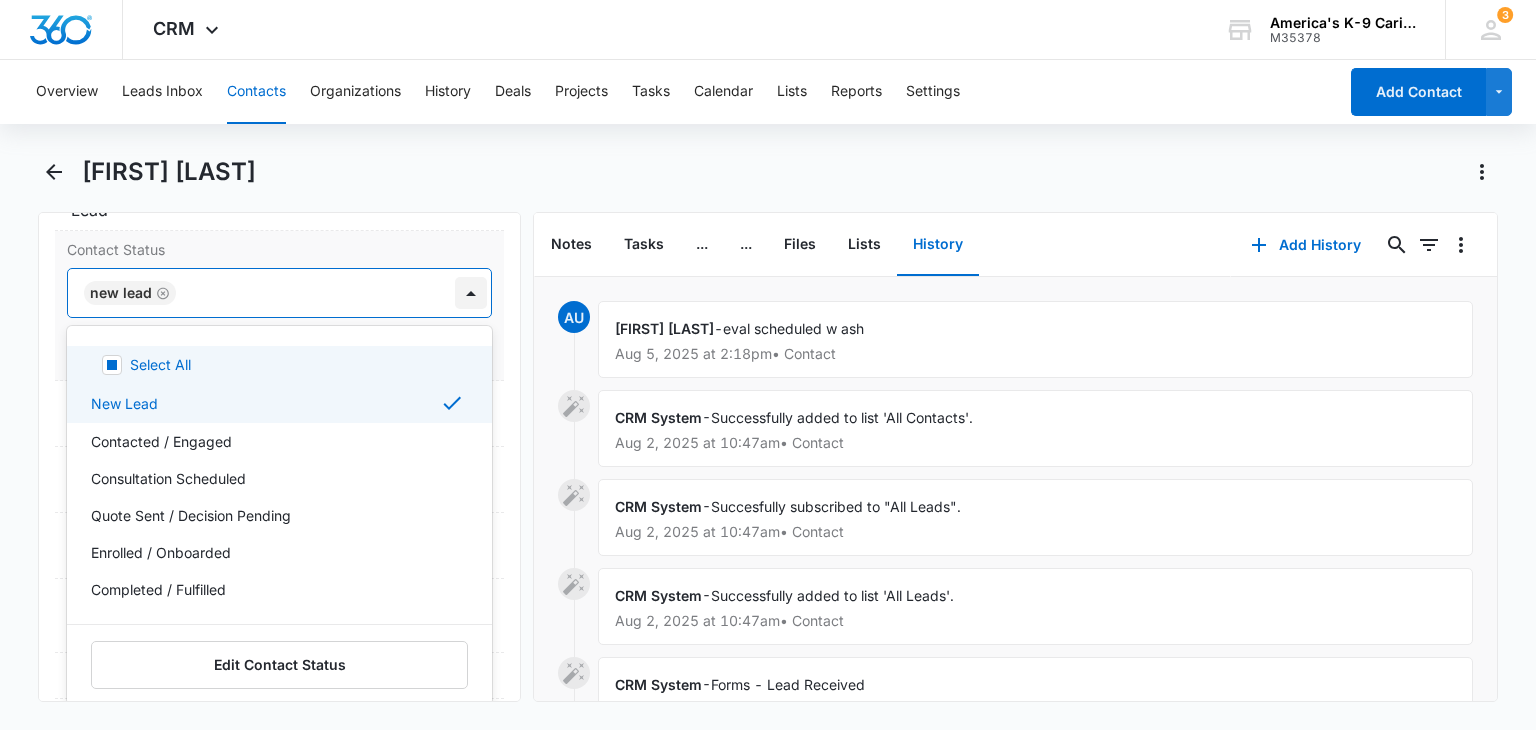click at bounding box center [471, 293] 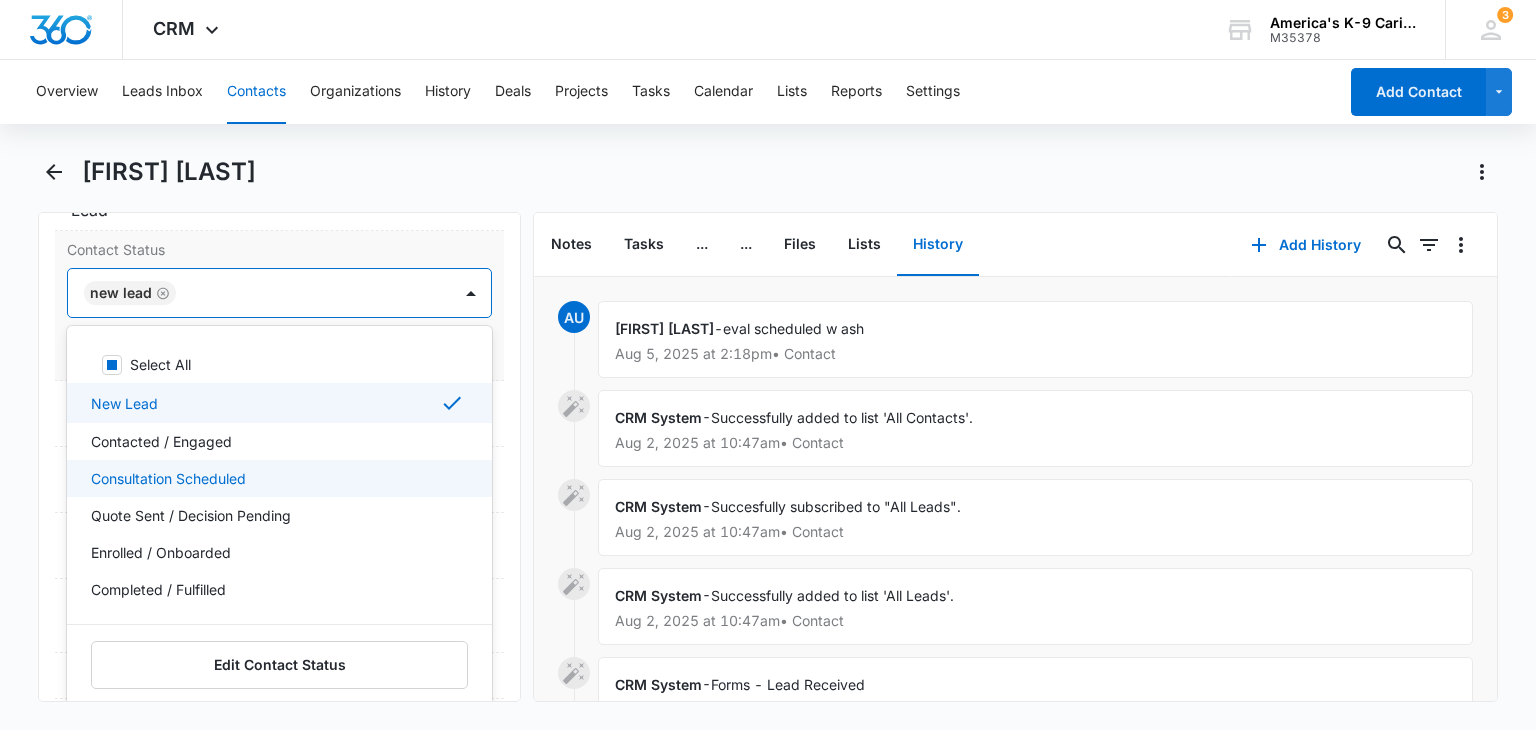 click on "Consultation Scheduled" at bounding box center (279, 478) 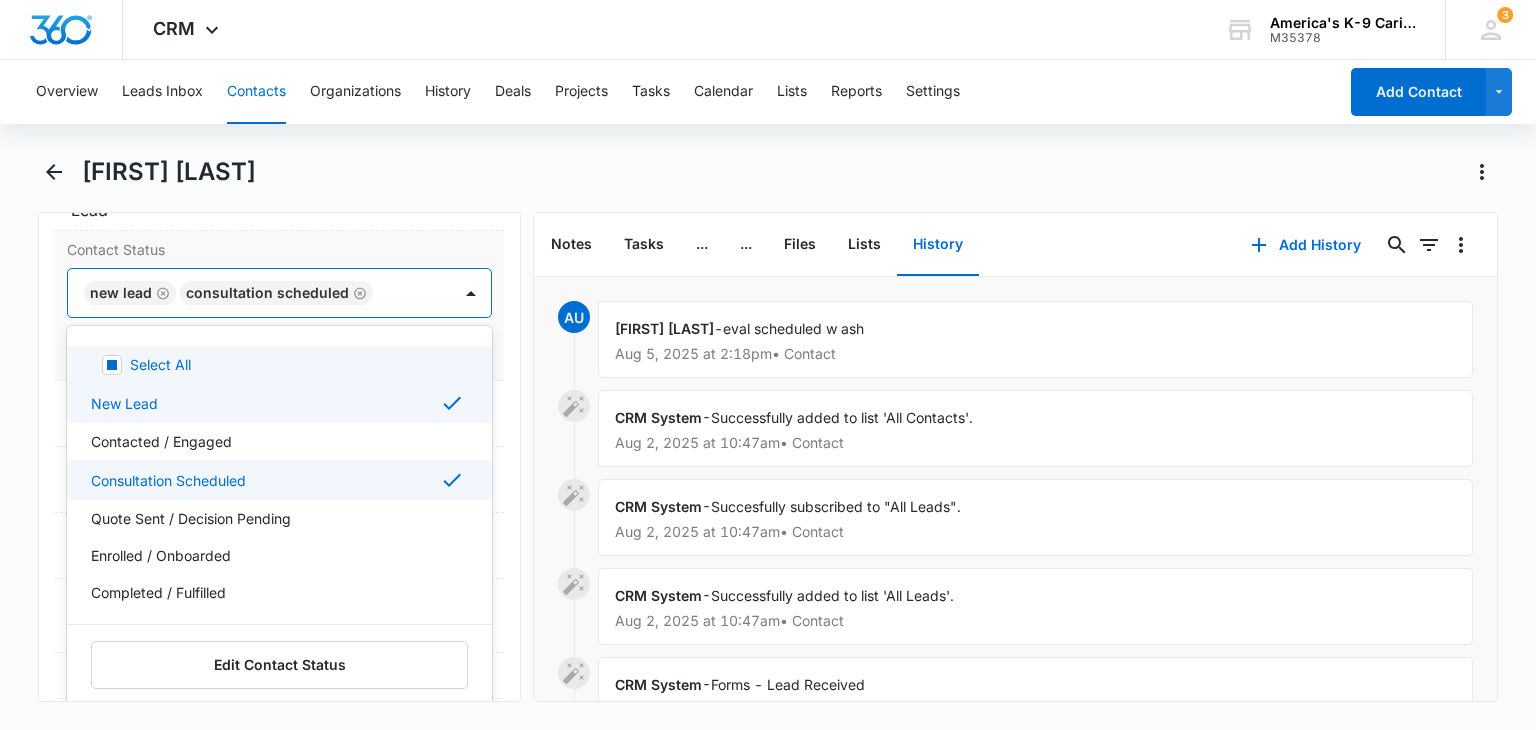 click 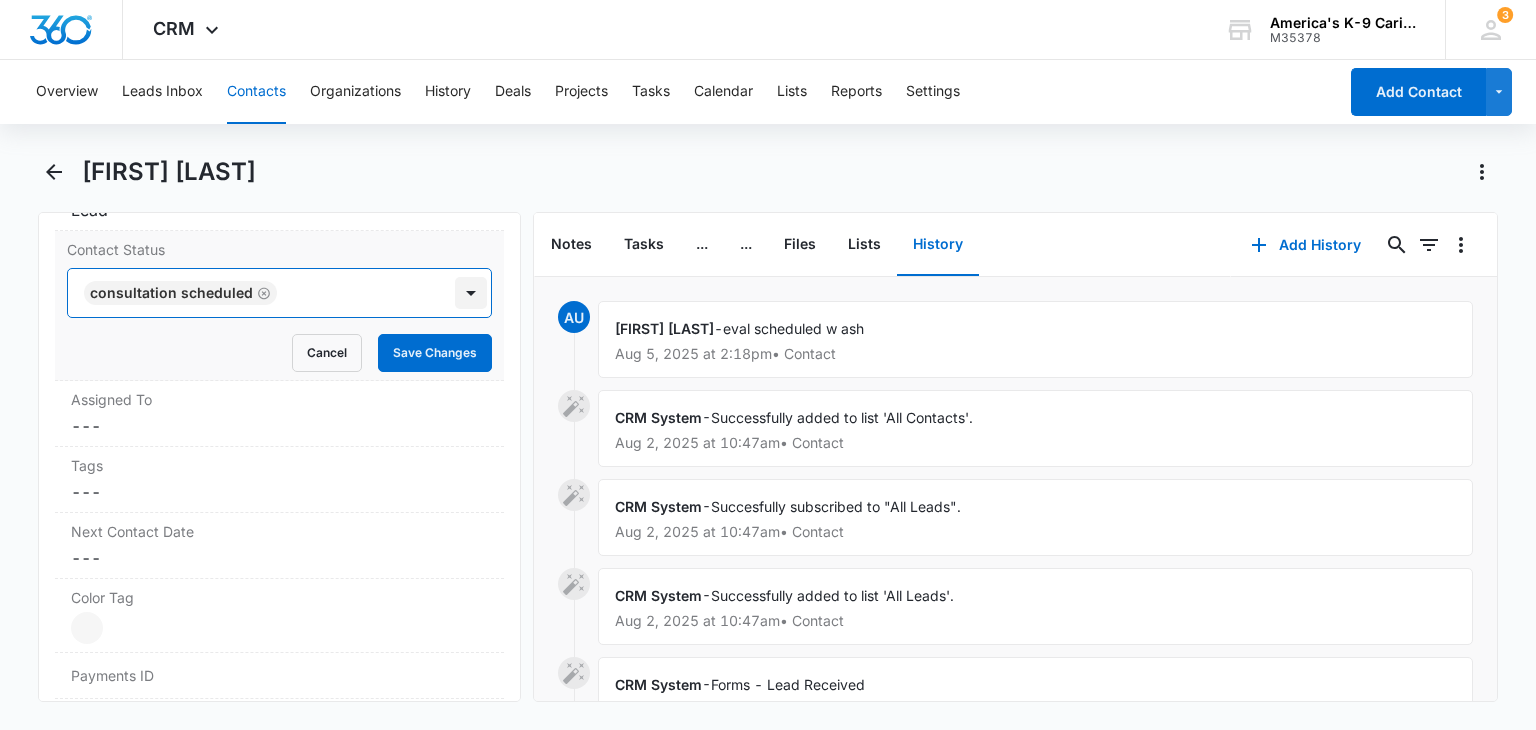 click at bounding box center [471, 293] 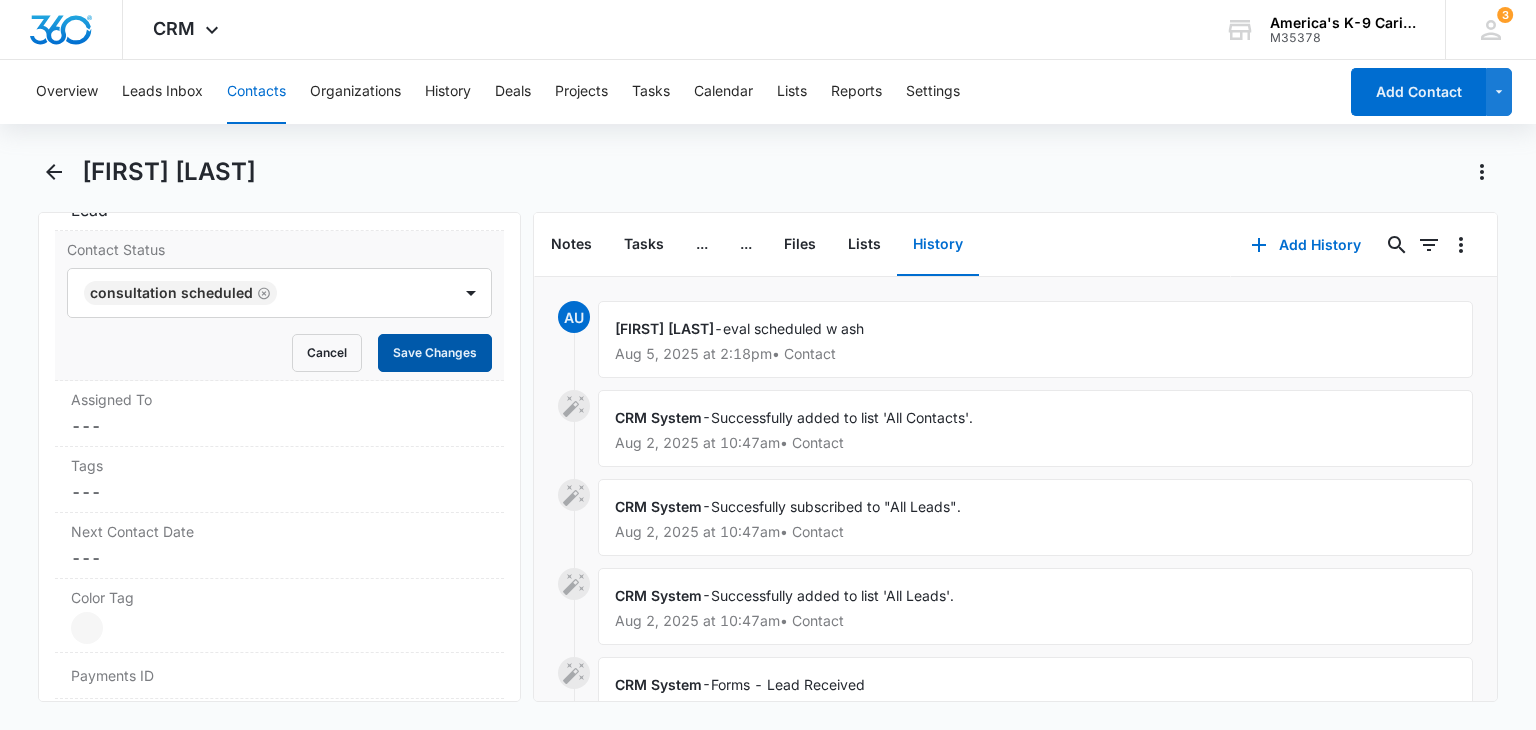 click on "Save Changes" at bounding box center (435, 353) 